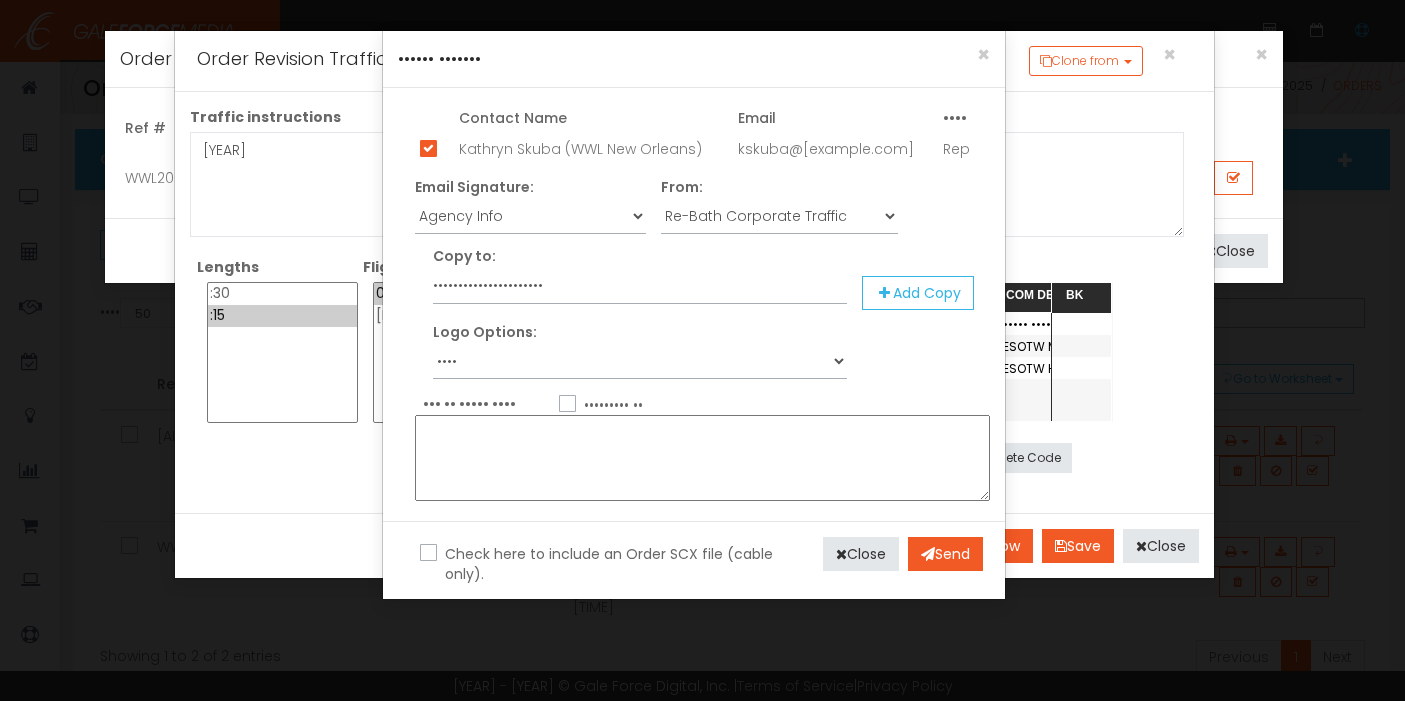 scroll, scrollTop: 0, scrollLeft: 0, axis: both 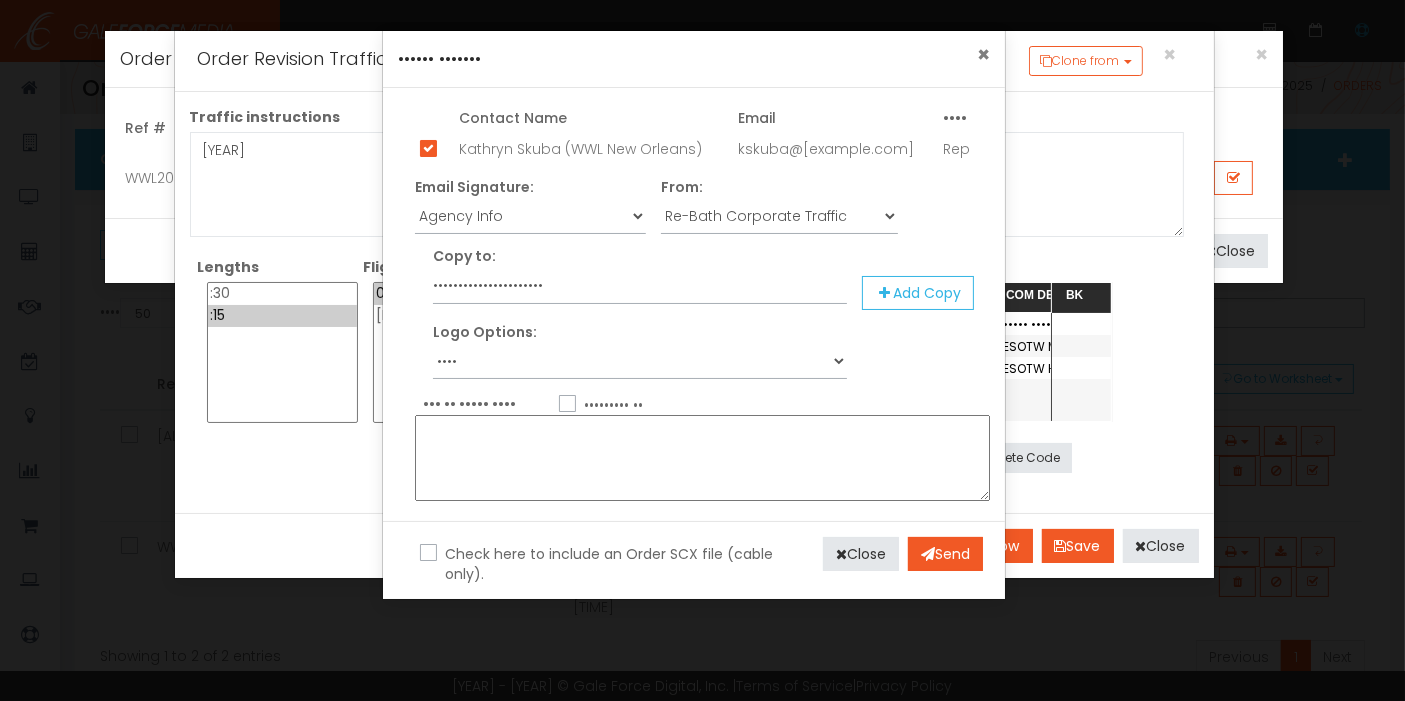 click on "×" at bounding box center (983, 54) 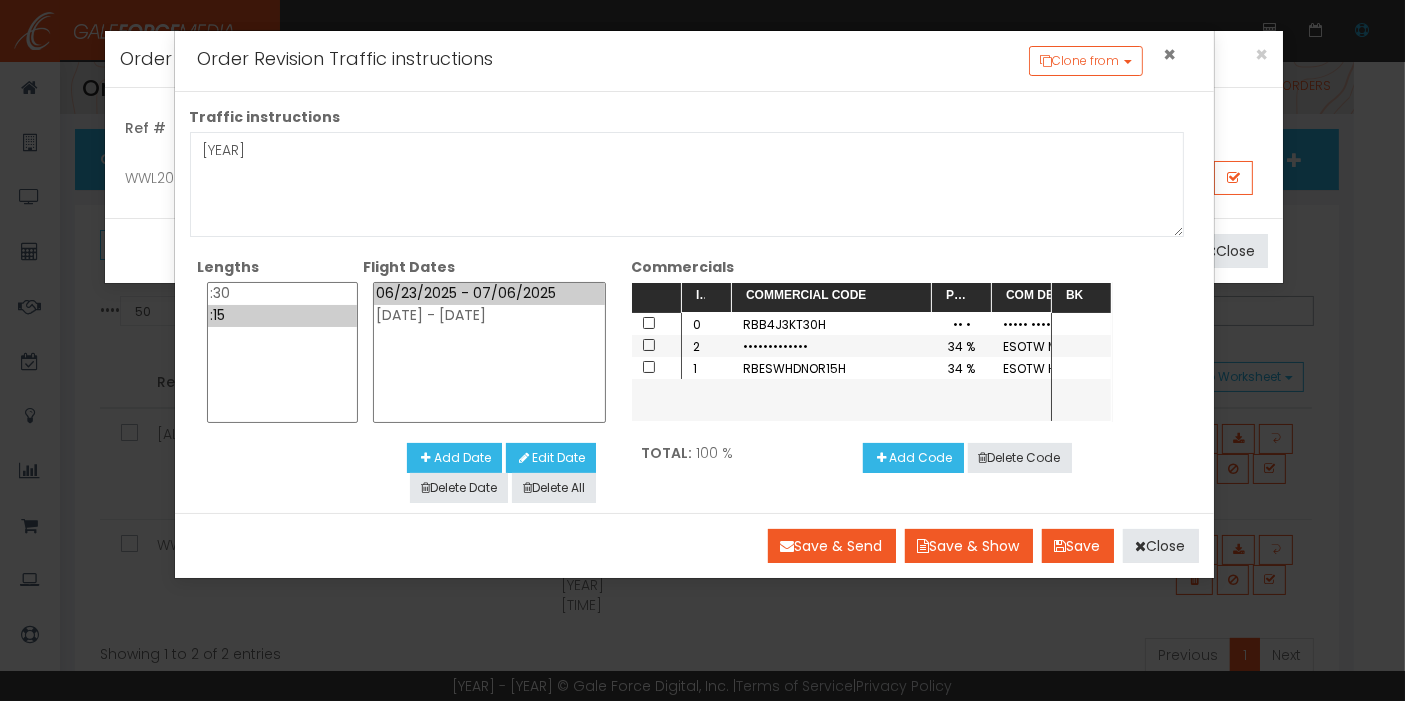 click on "×" at bounding box center (1169, 54) 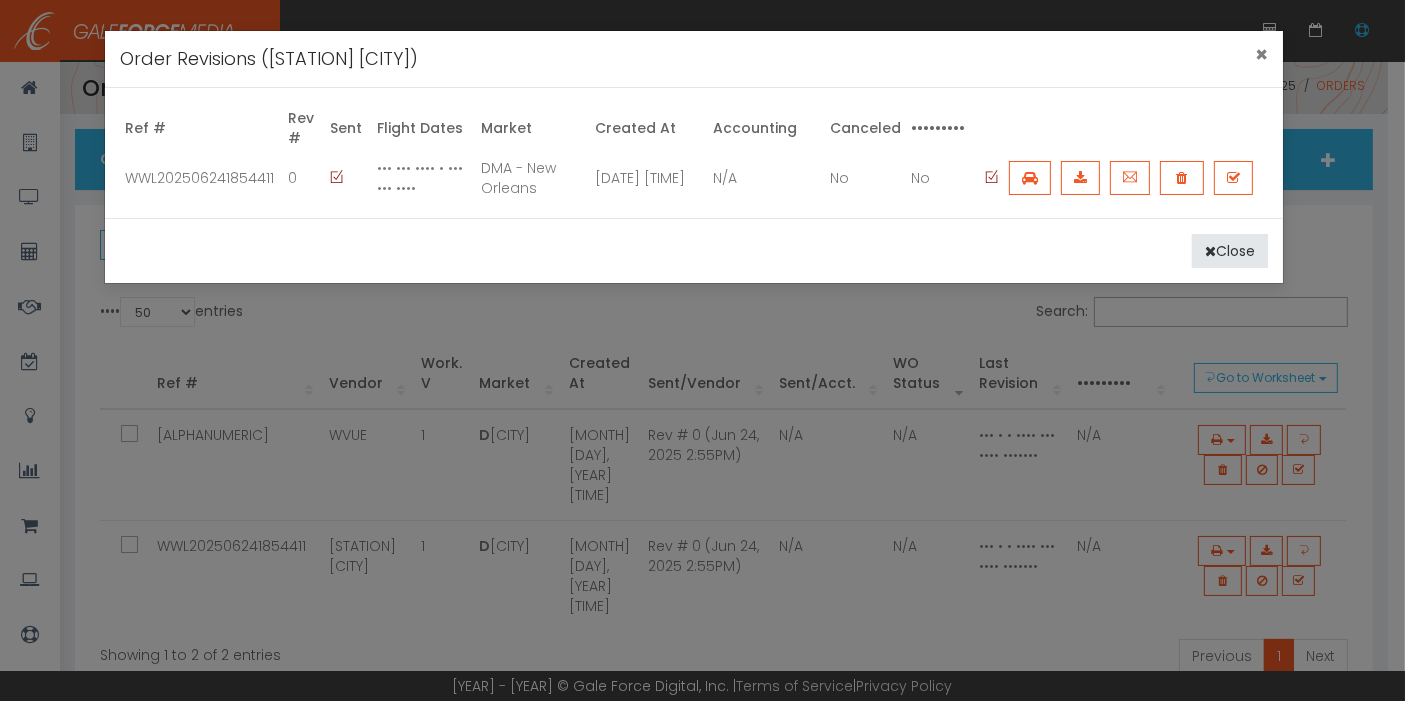 click on "Order Revisions ( WWL [CITY] )" at bounding box center (694, 59) 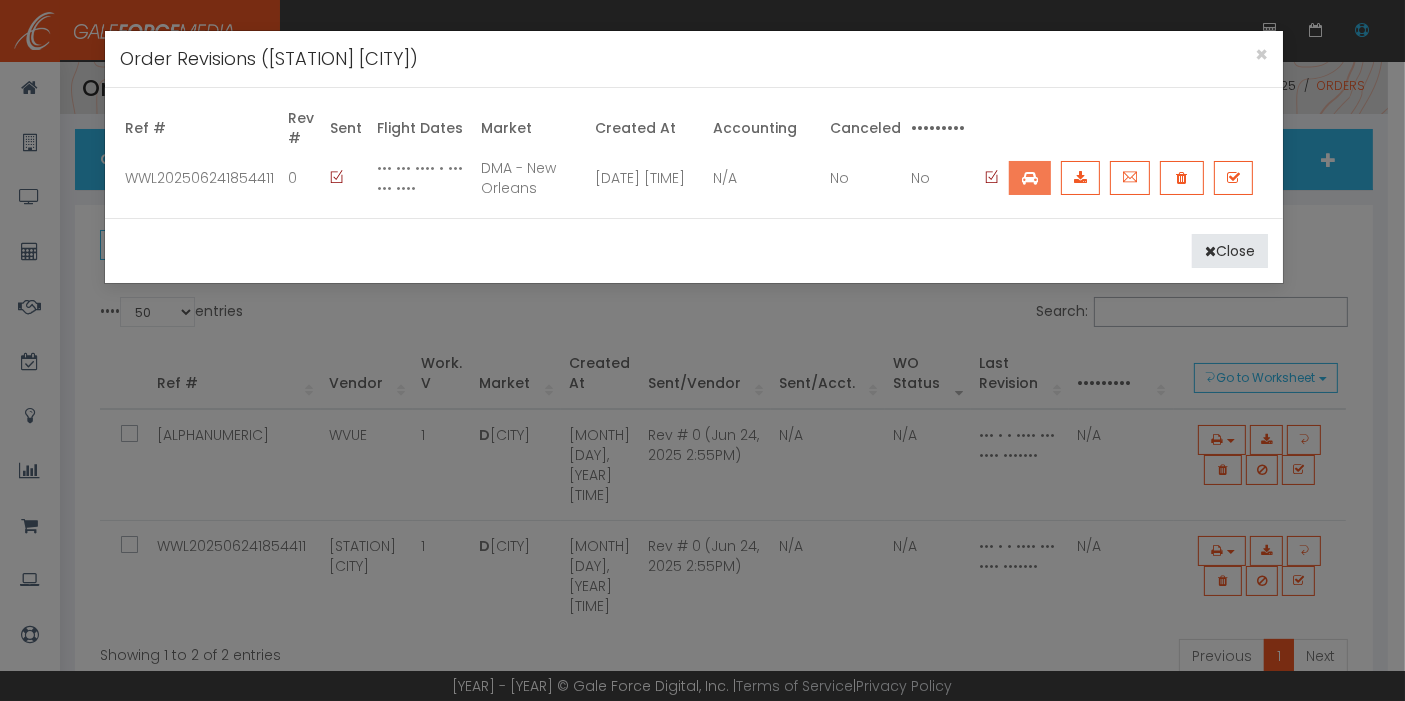 click at bounding box center [1030, 178] 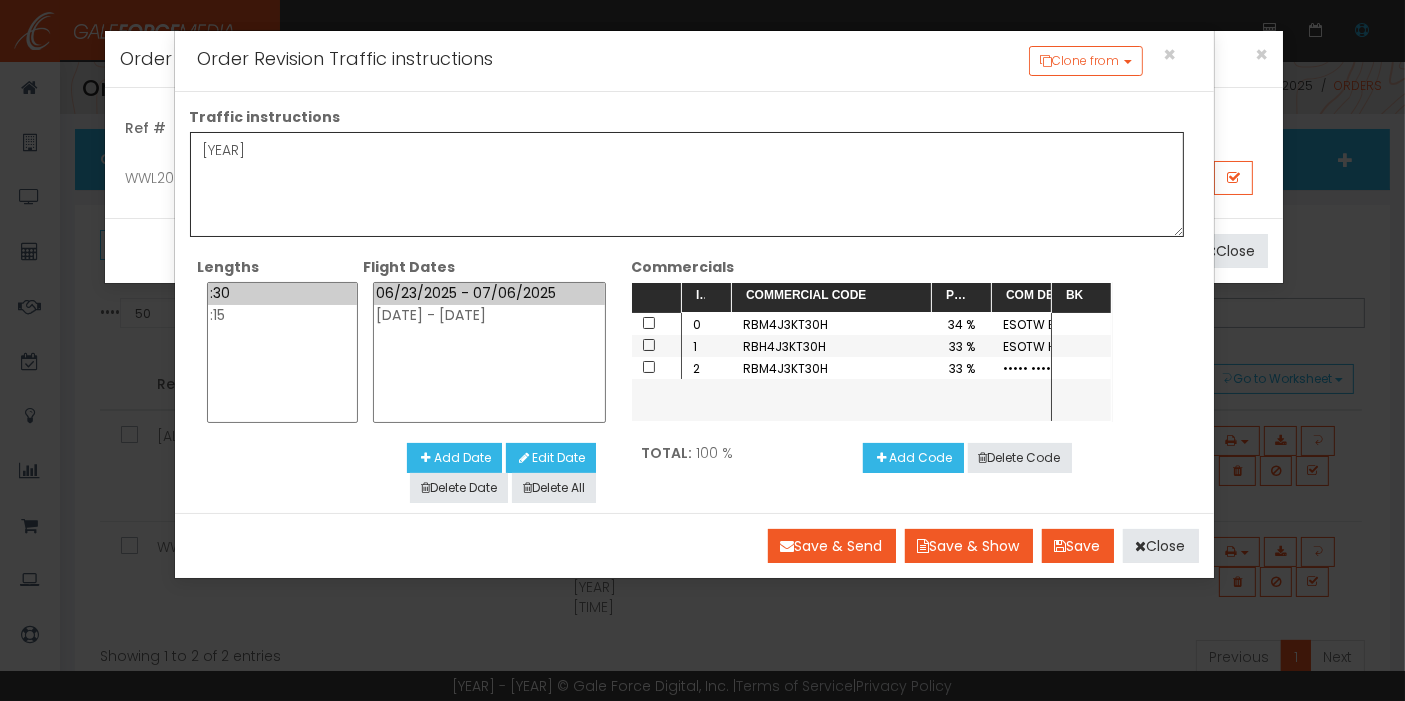 click on "[YEAR]" at bounding box center (687, 184) 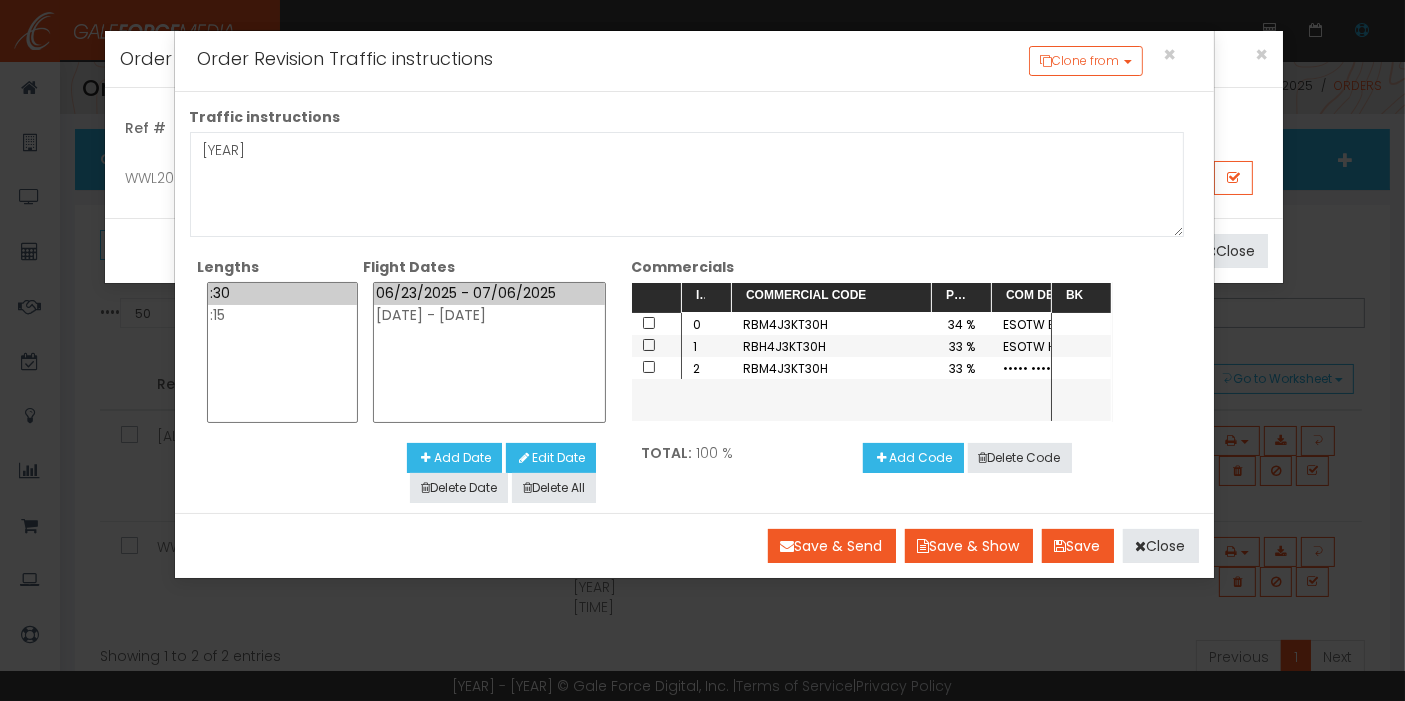 select on "[DATE] - [DATE]" 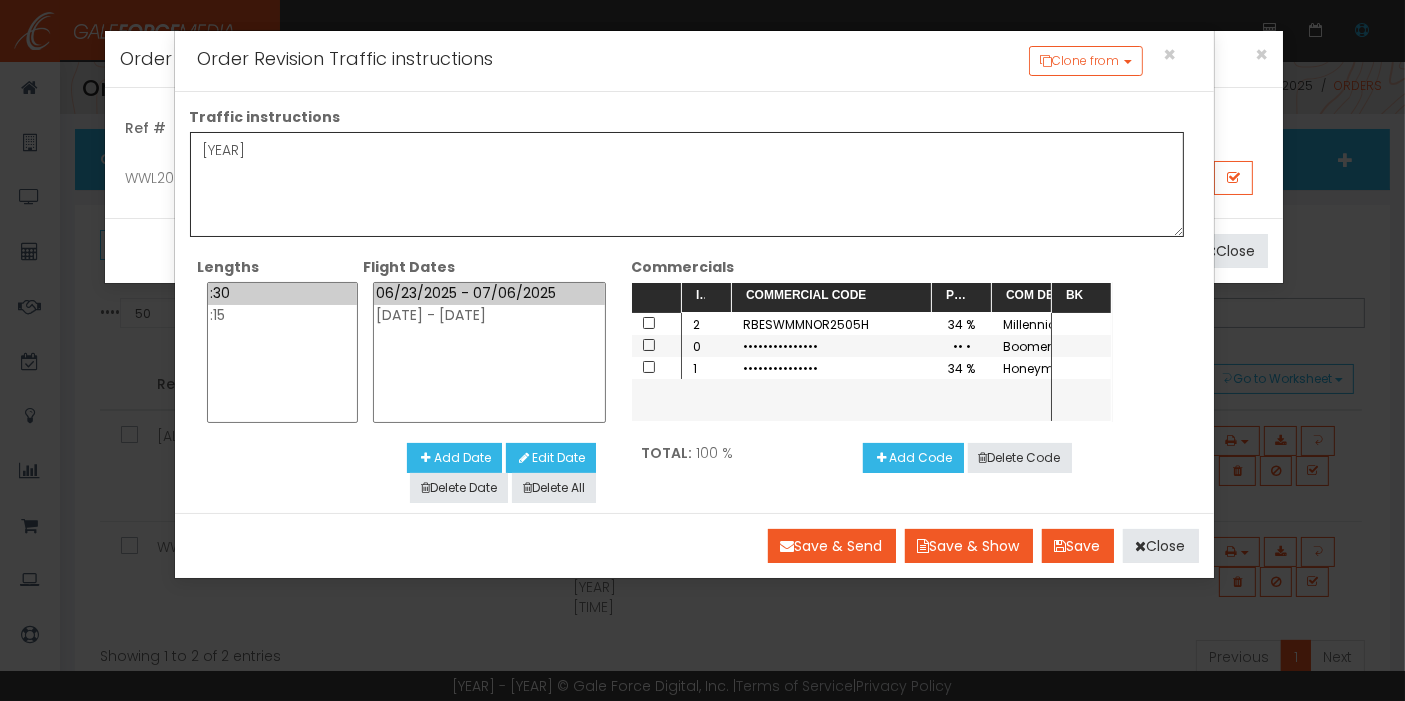 click on "[YEAR]" at bounding box center [687, 184] 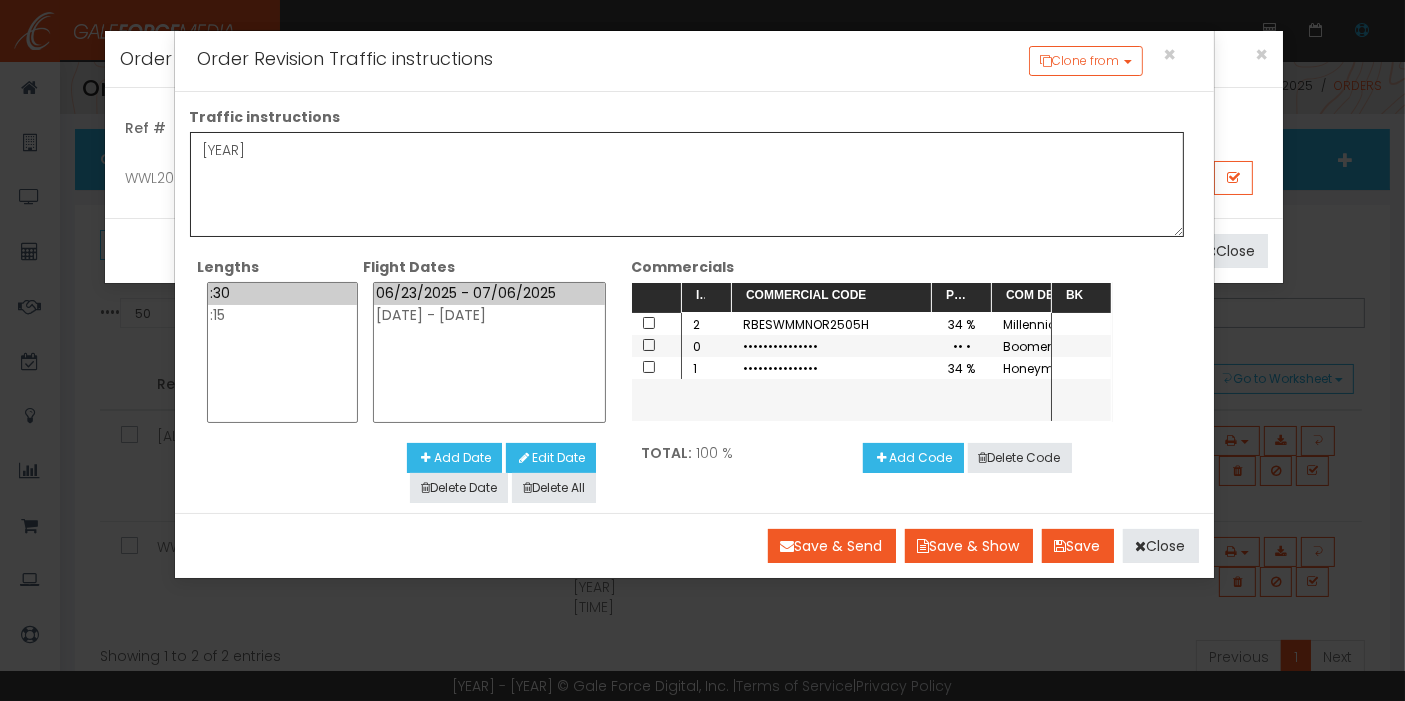 type on "[YEAR]" 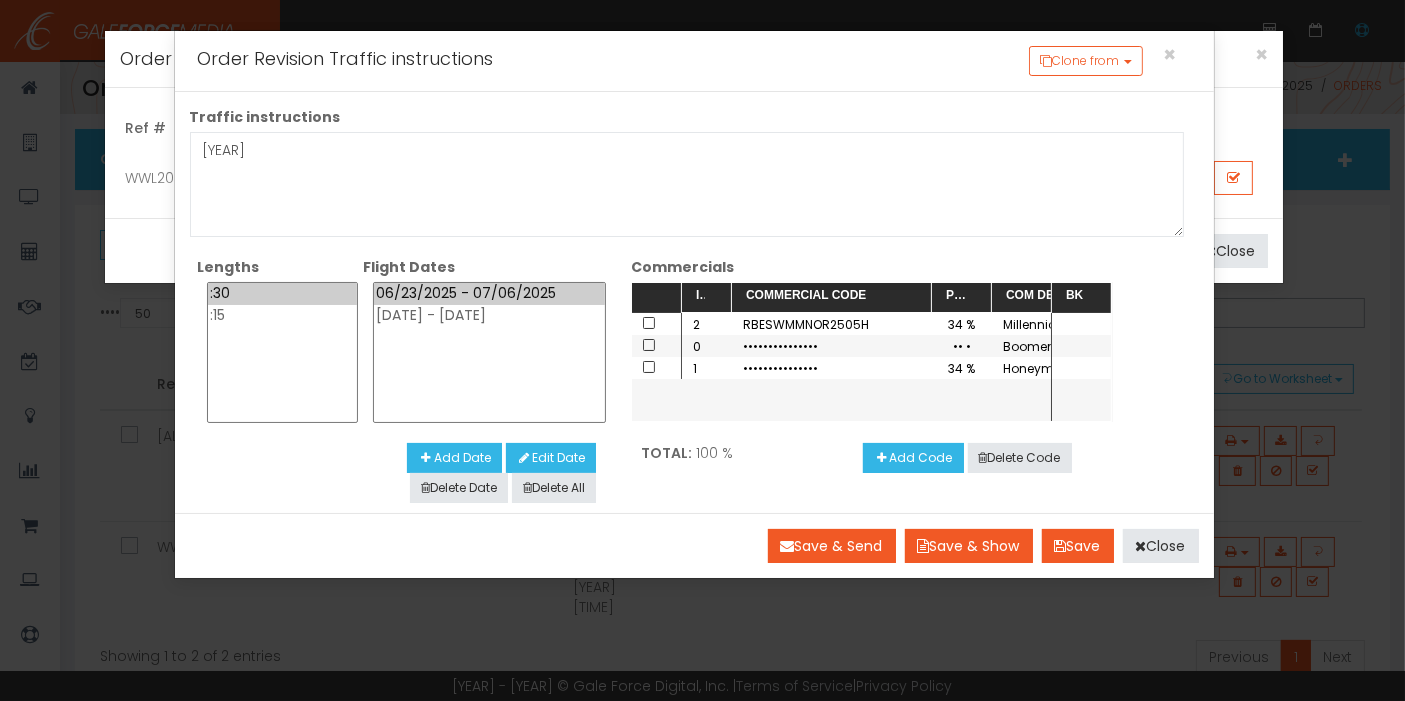 select on "15" 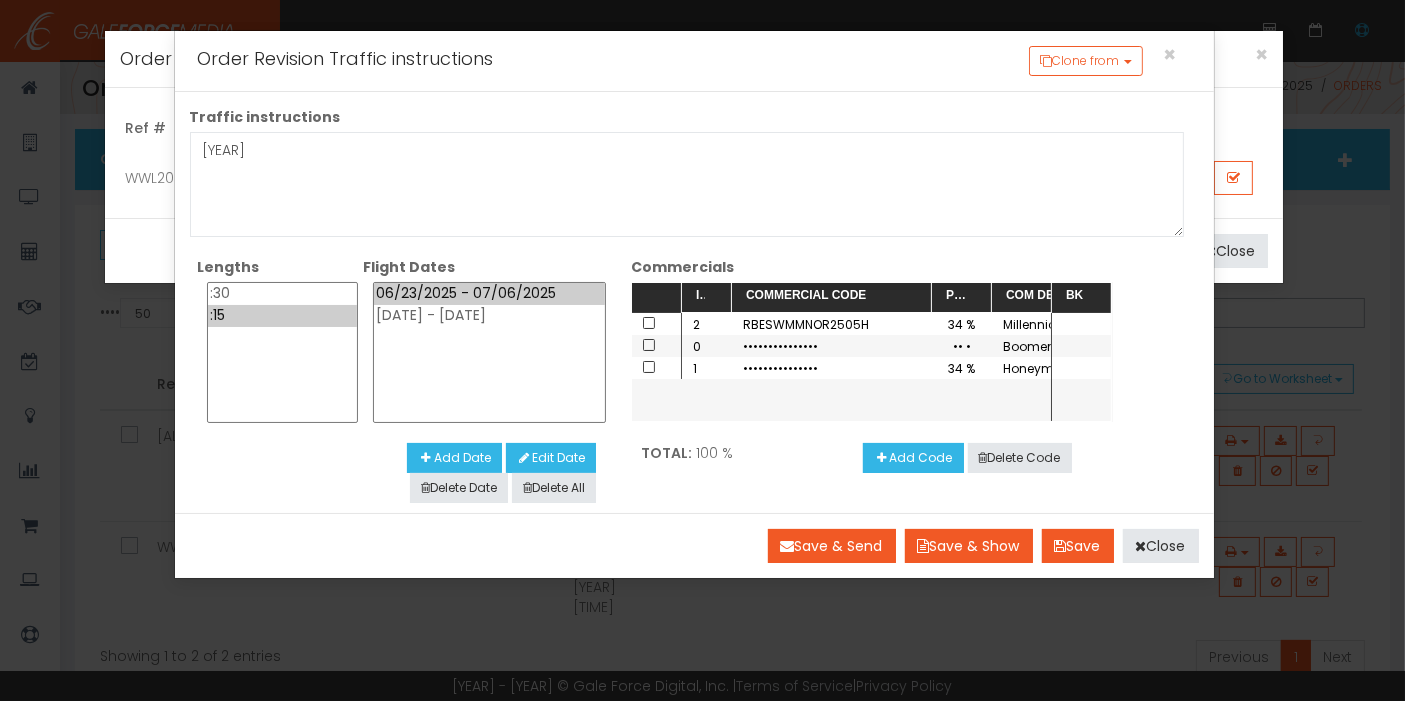 click on ":15" at bounding box center (282, 316) 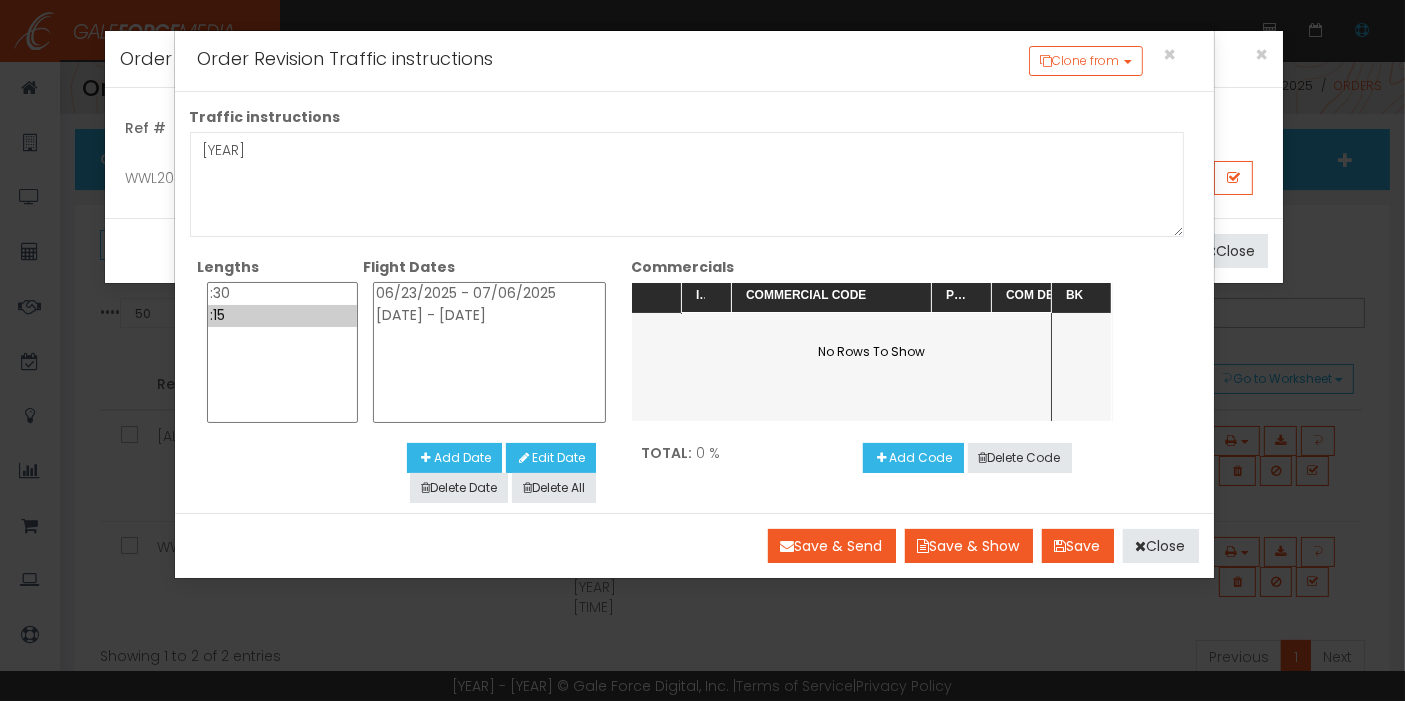 click on "•••••••••• • •••••••••• •••••••••• • ••••••••••" at bounding box center [490, 352] 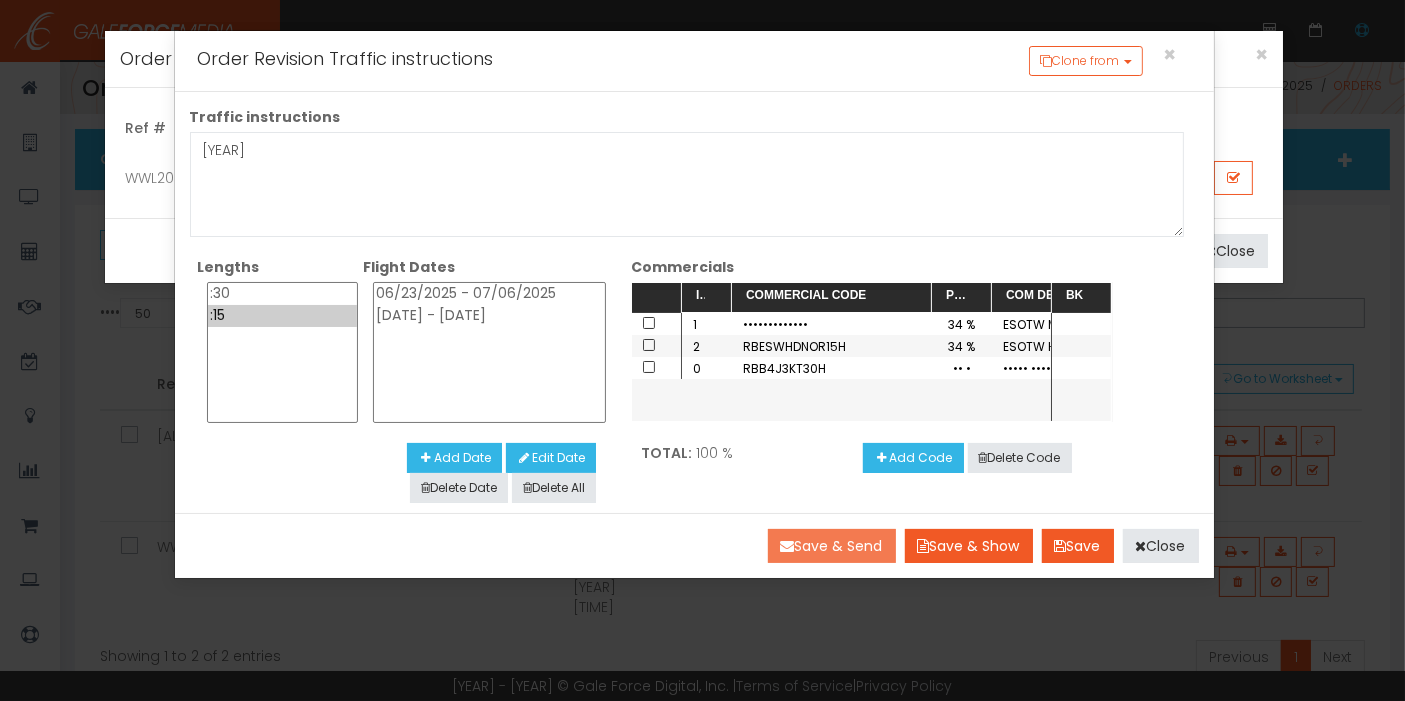 click on "Save & Send" at bounding box center [832, 546] 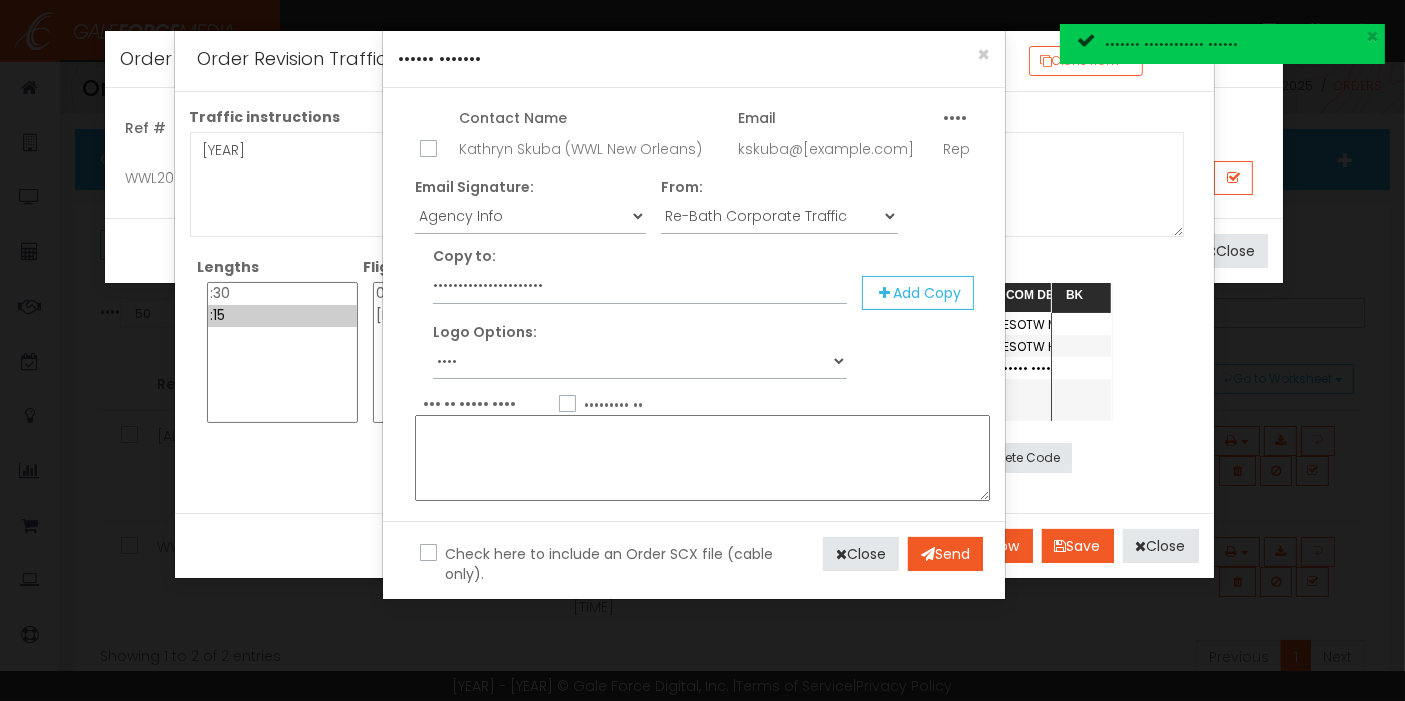 click at bounding box center (426, 150) 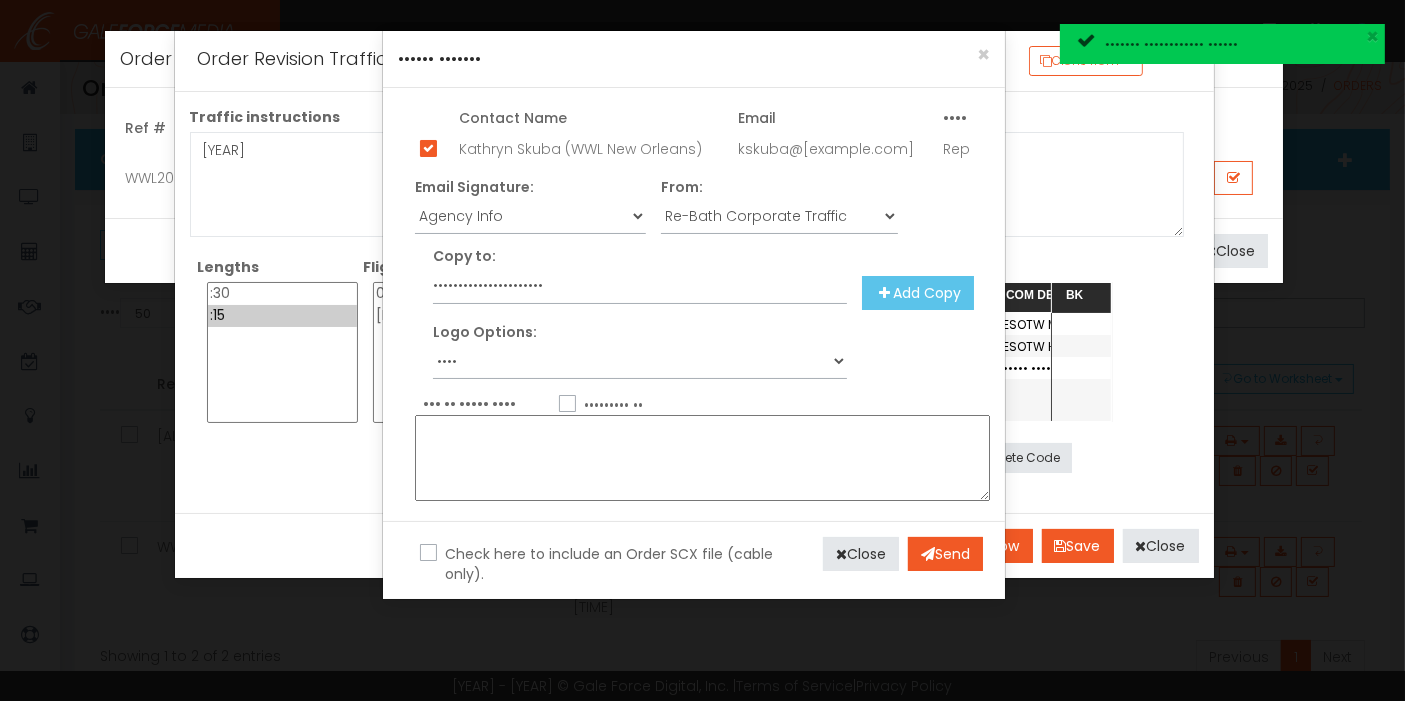 click on "Add Copy" at bounding box center (918, 293) 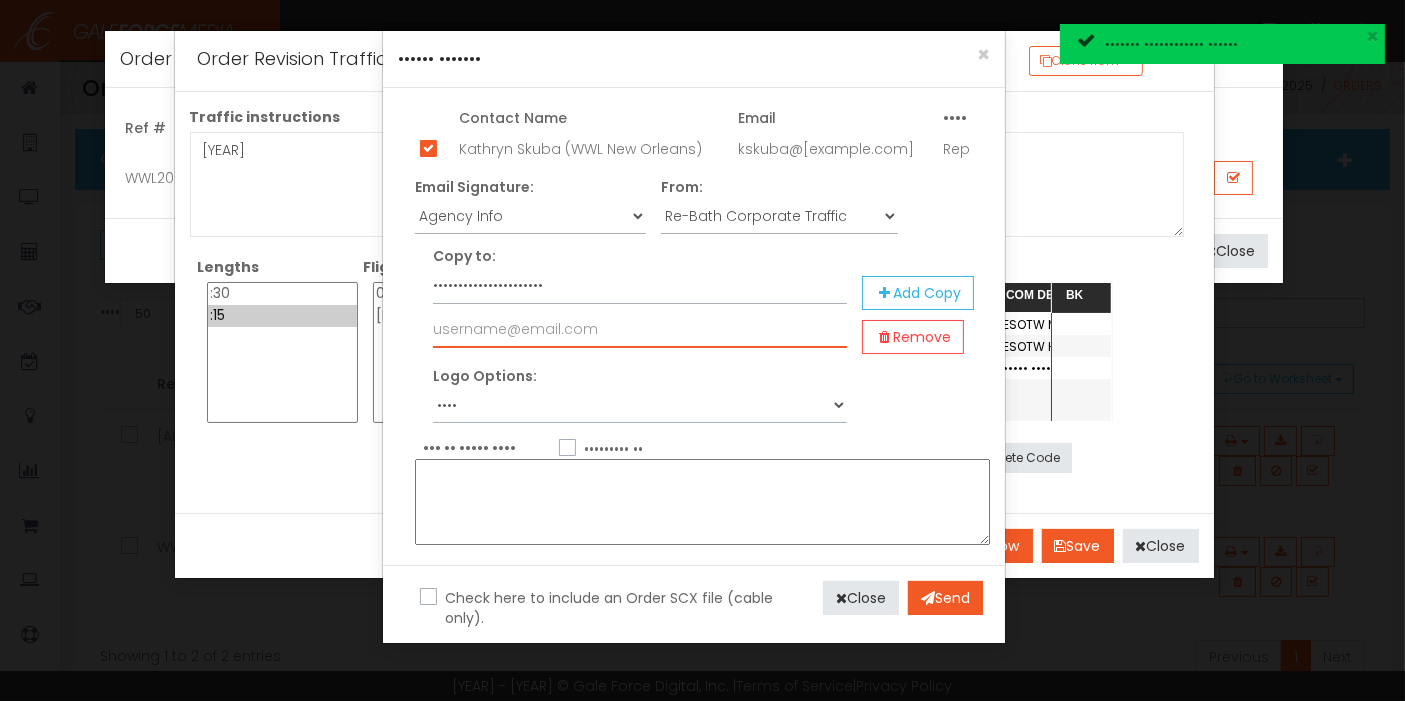 click at bounding box center [640, 329] 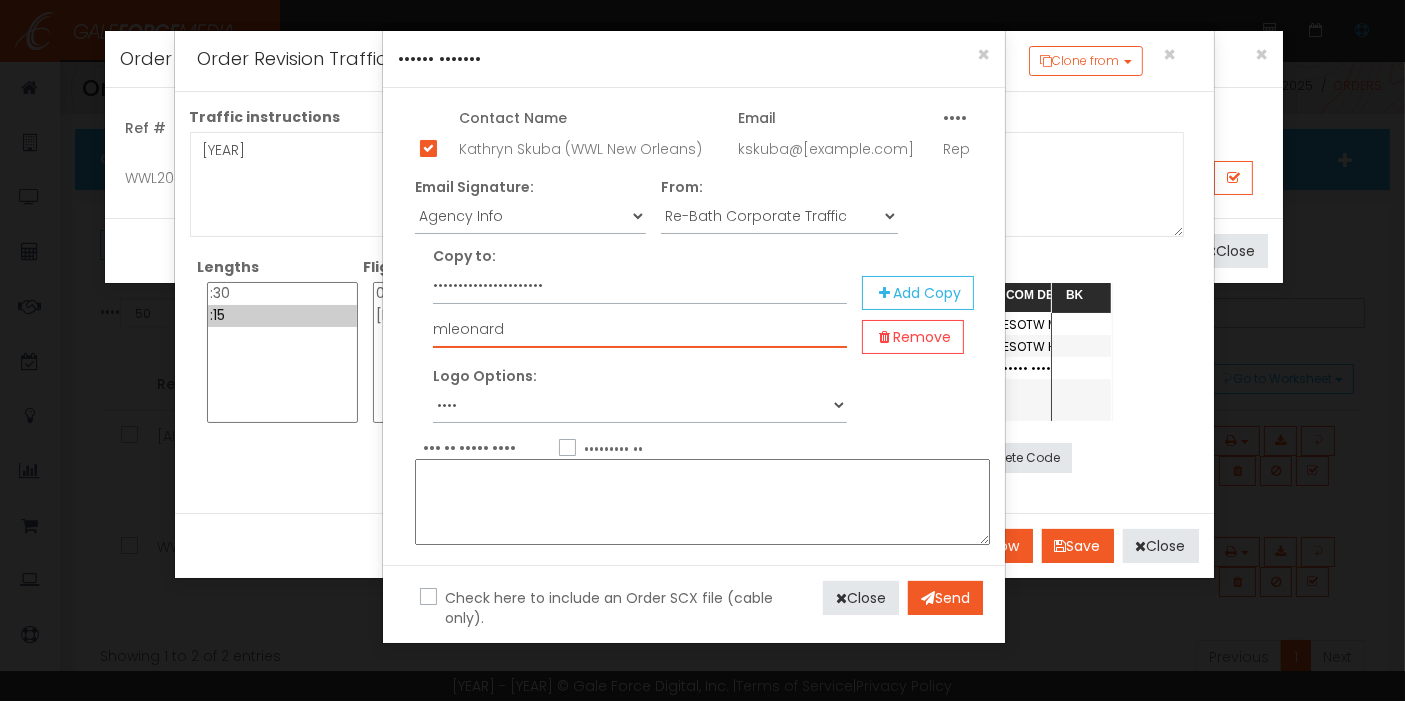 click on "mleonard" at bounding box center (640, 329) 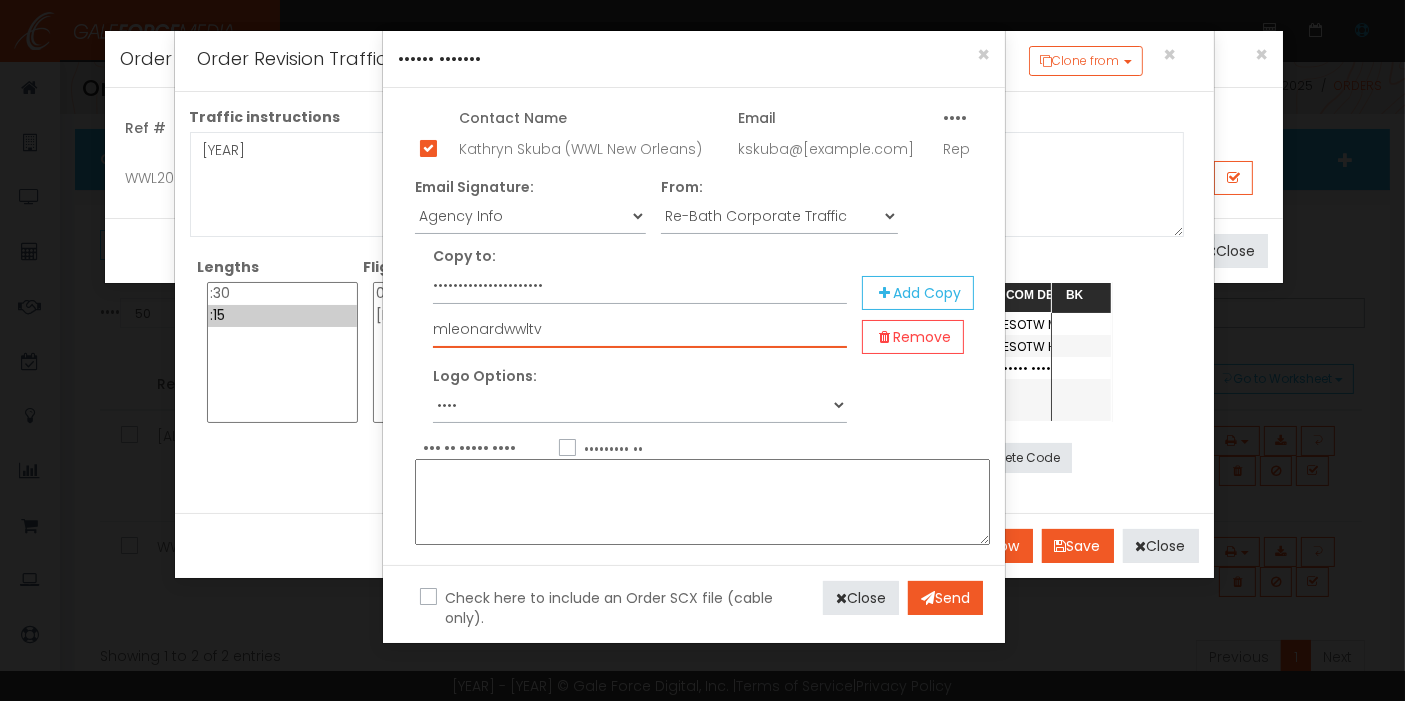 click on "mleonardwwltv" at bounding box center [640, 329] 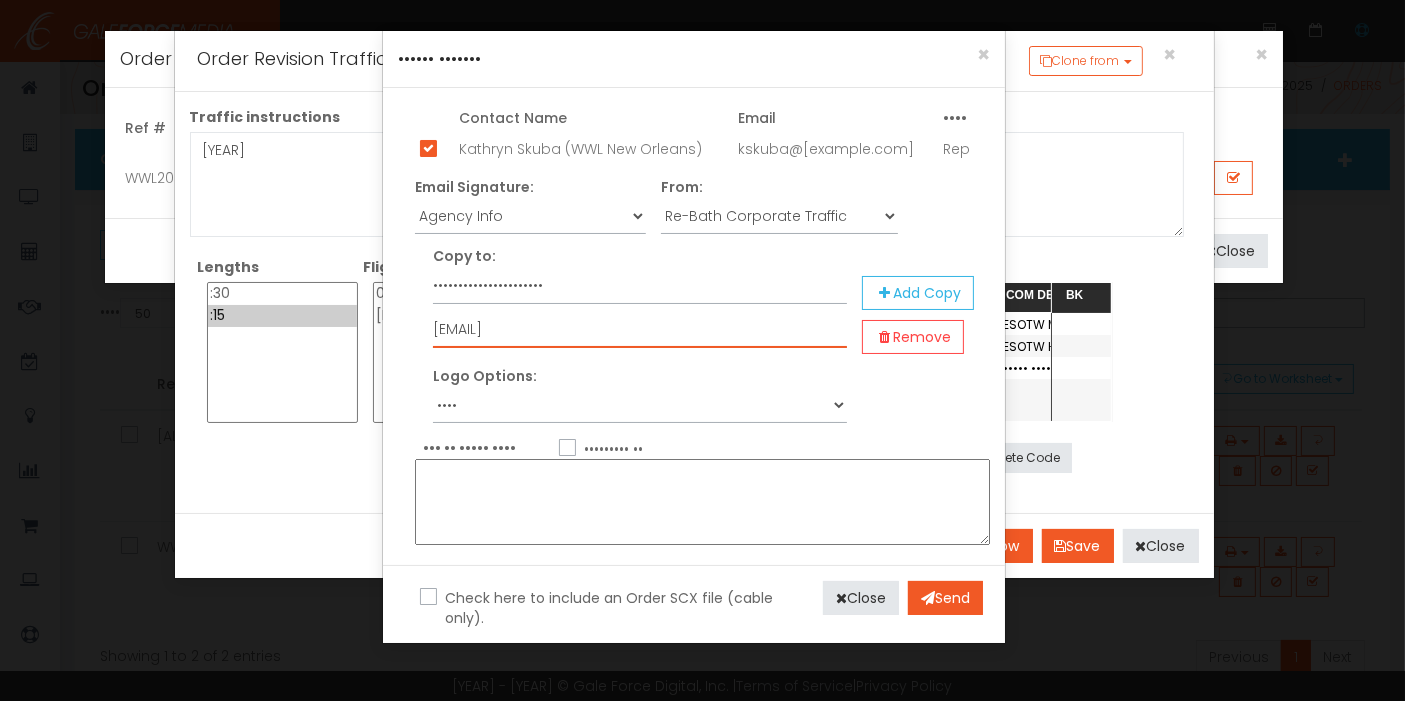 click on "[EMAIL]" at bounding box center [640, 329] 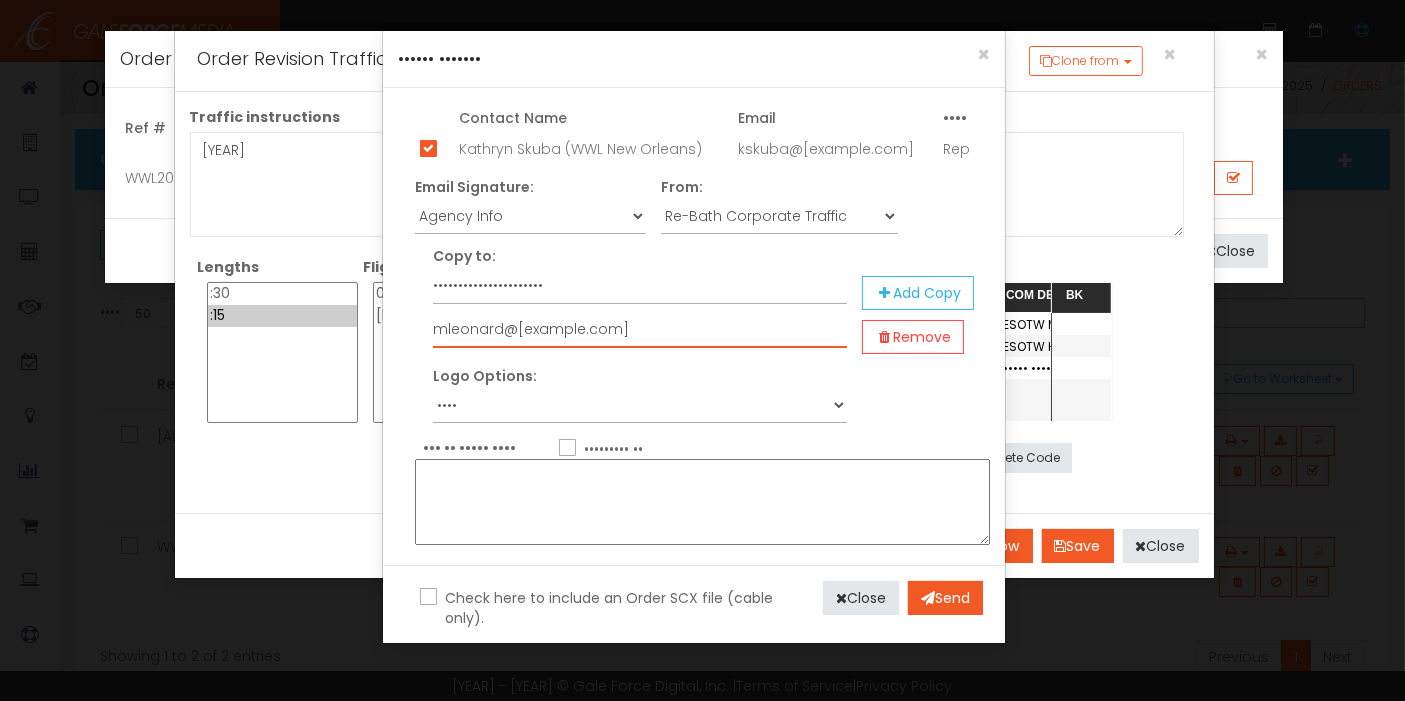 type on "mleonard@[example.com]" 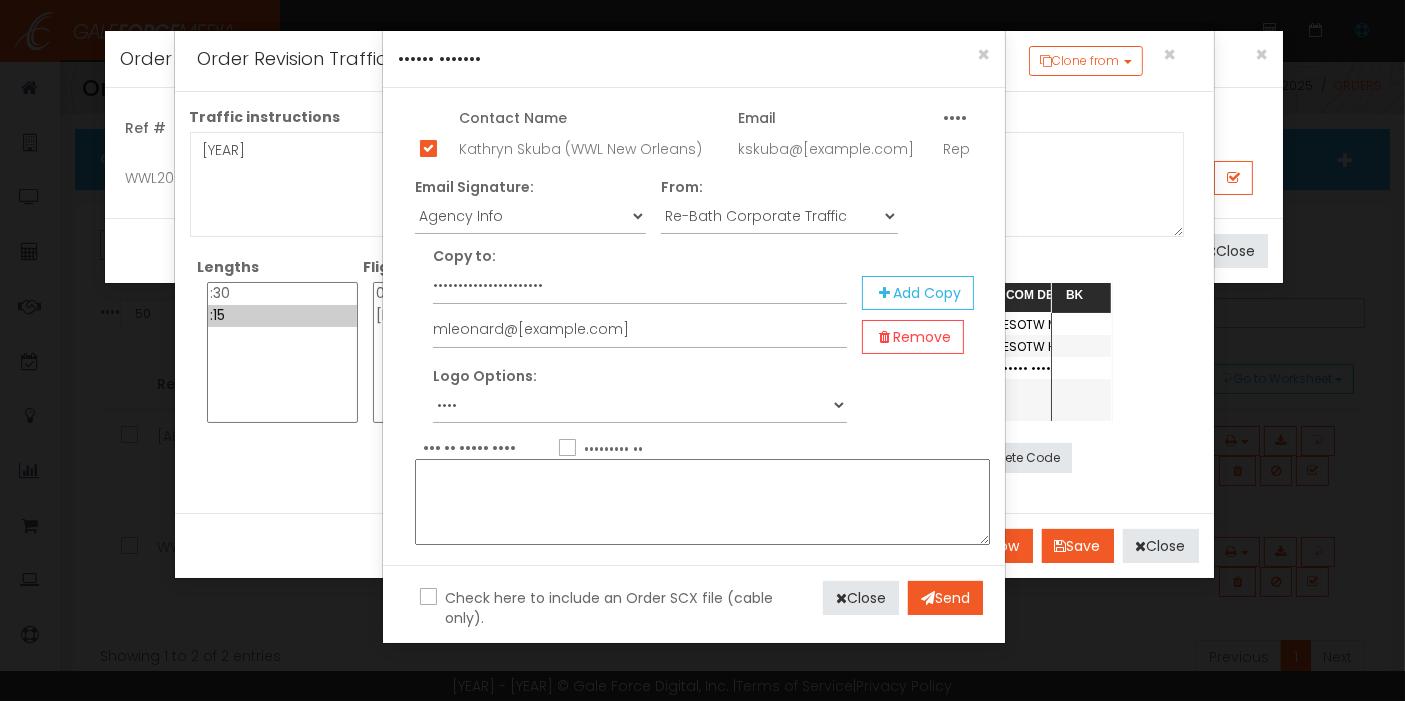 click at bounding box center (702, 502) 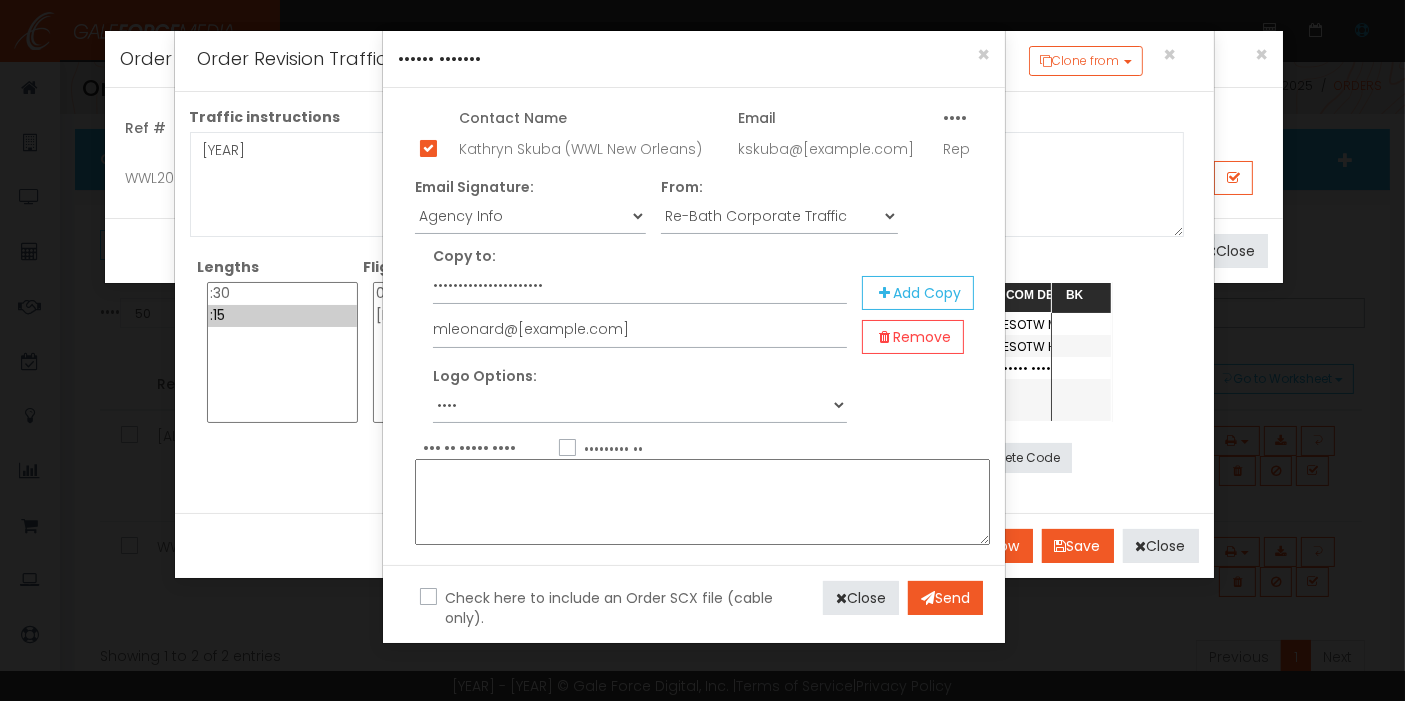 paste on "https://we.tl/t-8uGY8tMTZX" 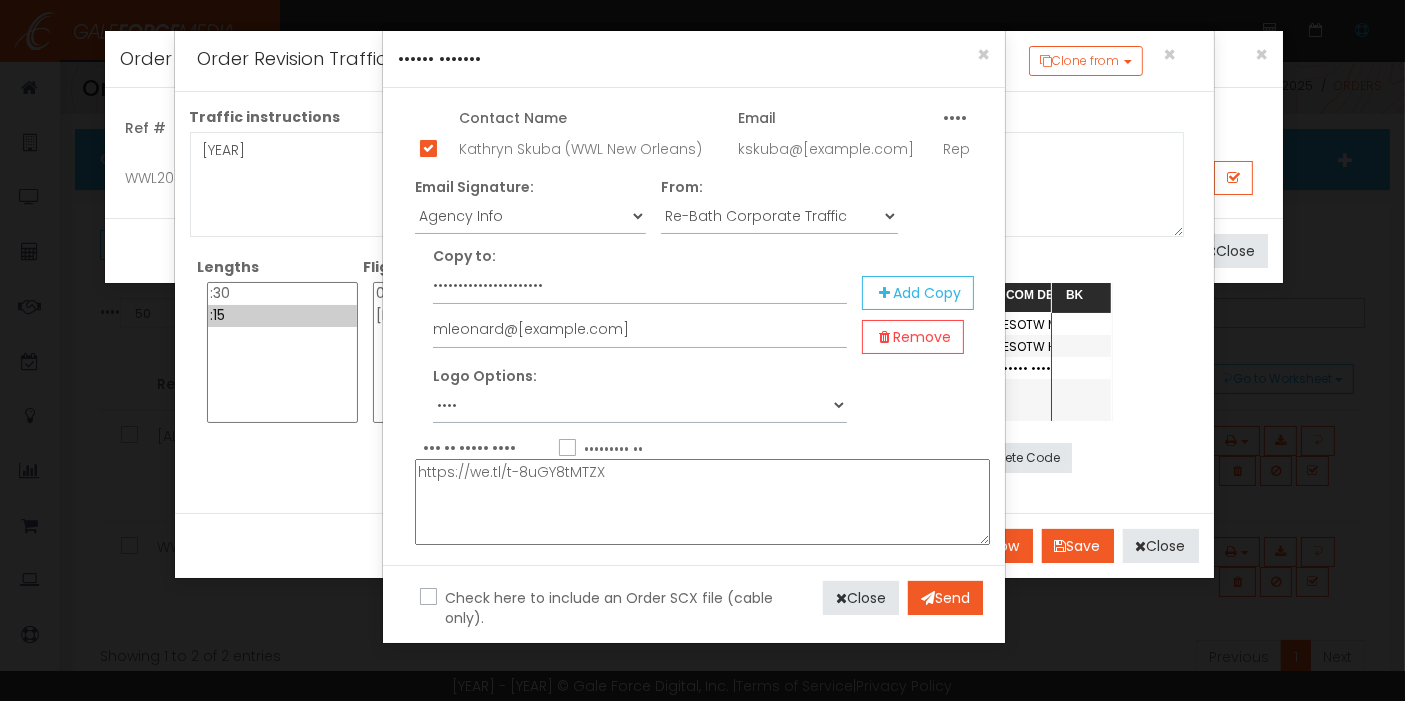 click on "https://we.tl/t-8uGY8tMTZX" at bounding box center (702, 502) 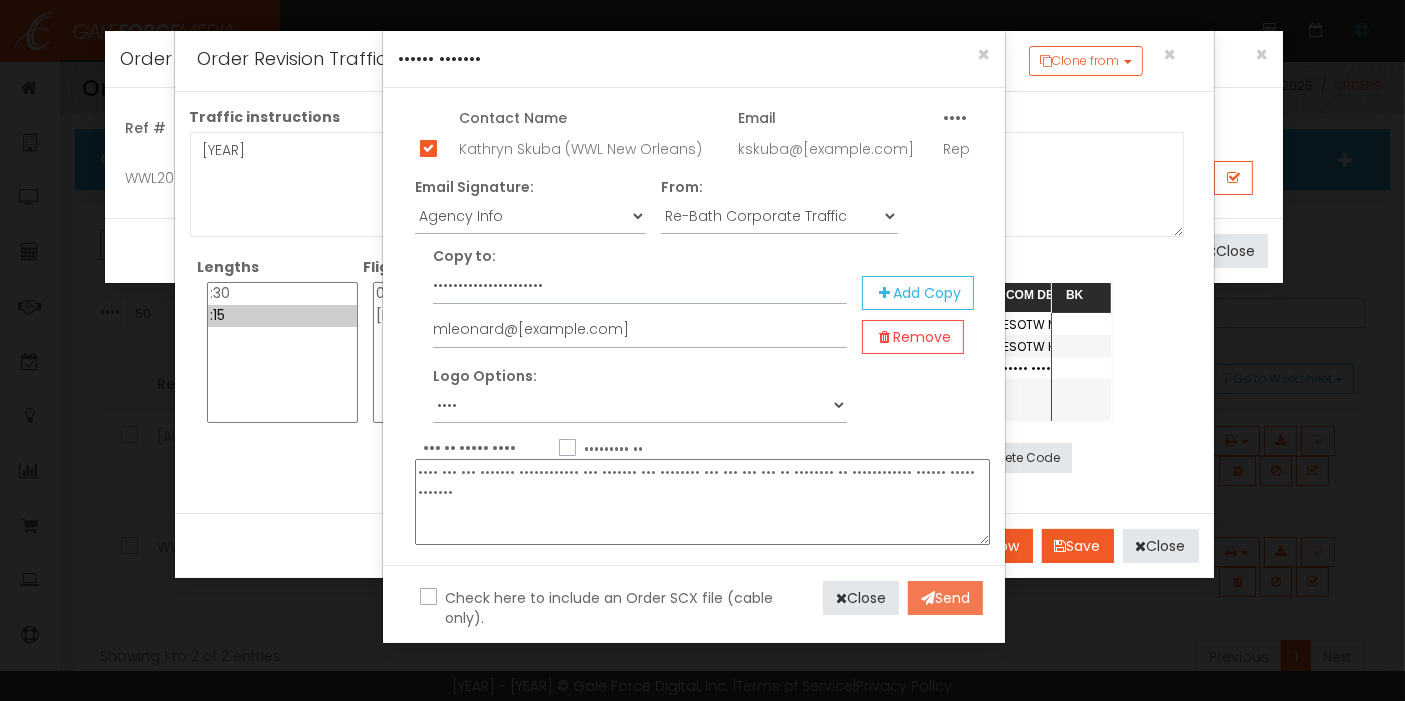 type on "•••• ••• ••• ••••••• •••••••••••• ••• ••••••• ••• •••••••• ••• ••• ••• ••• •• •••••••• •• •••••••••••• •••••• ••••• •••••••" 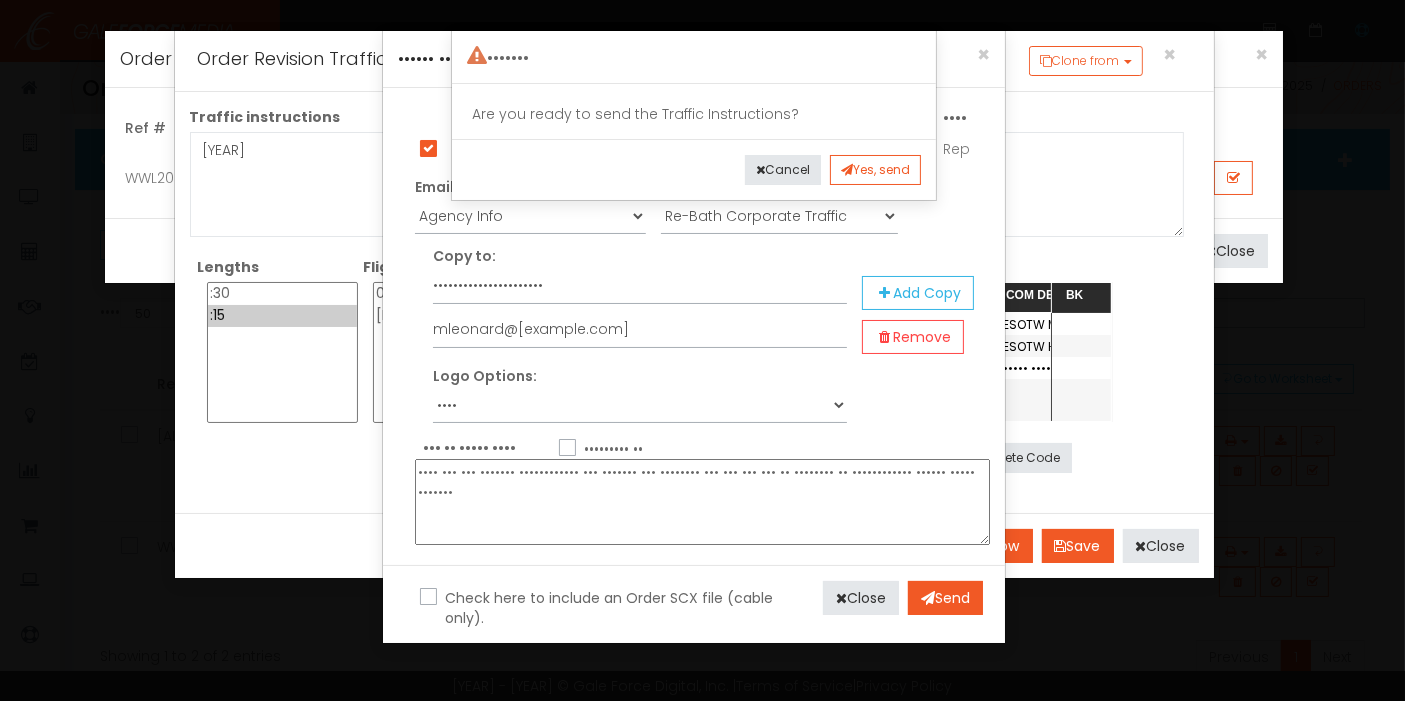 click on "Cancel
Yes, send" at bounding box center [694, 169] 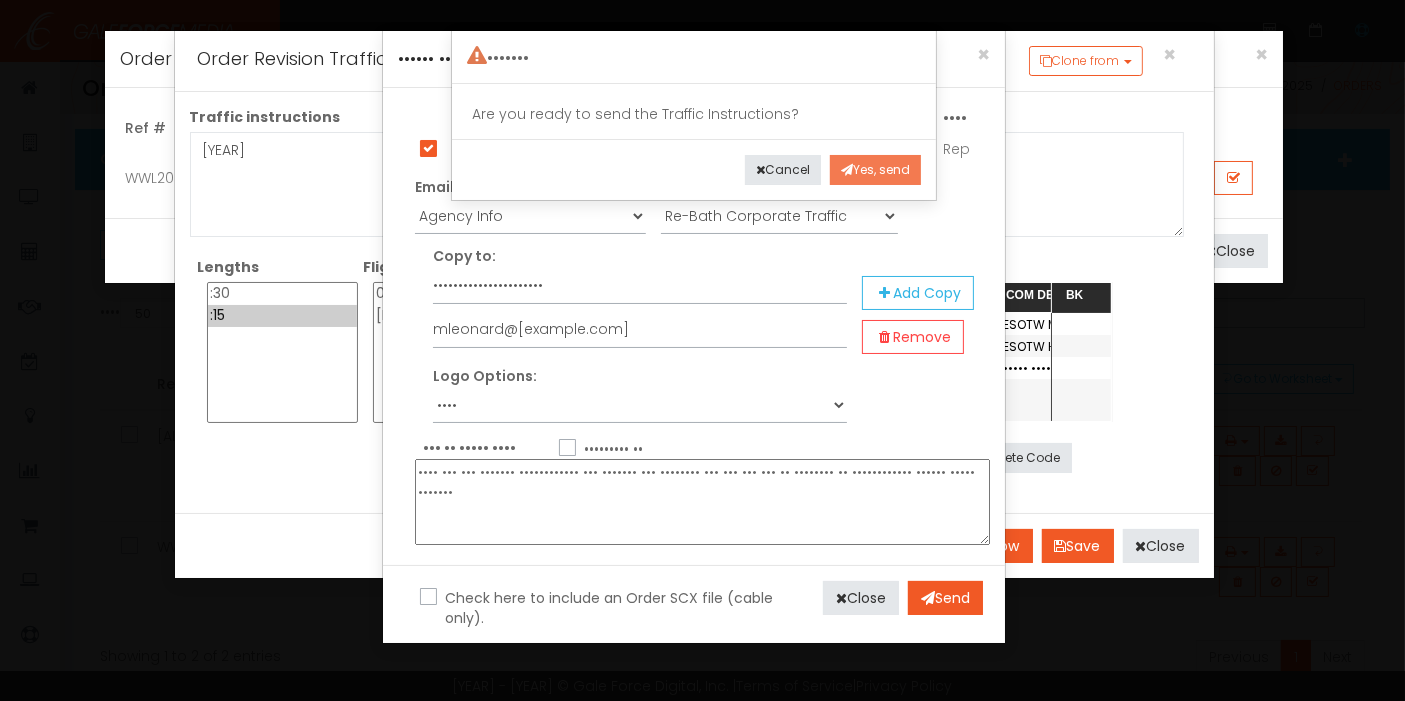 click on "Yes, send" at bounding box center [875, 170] 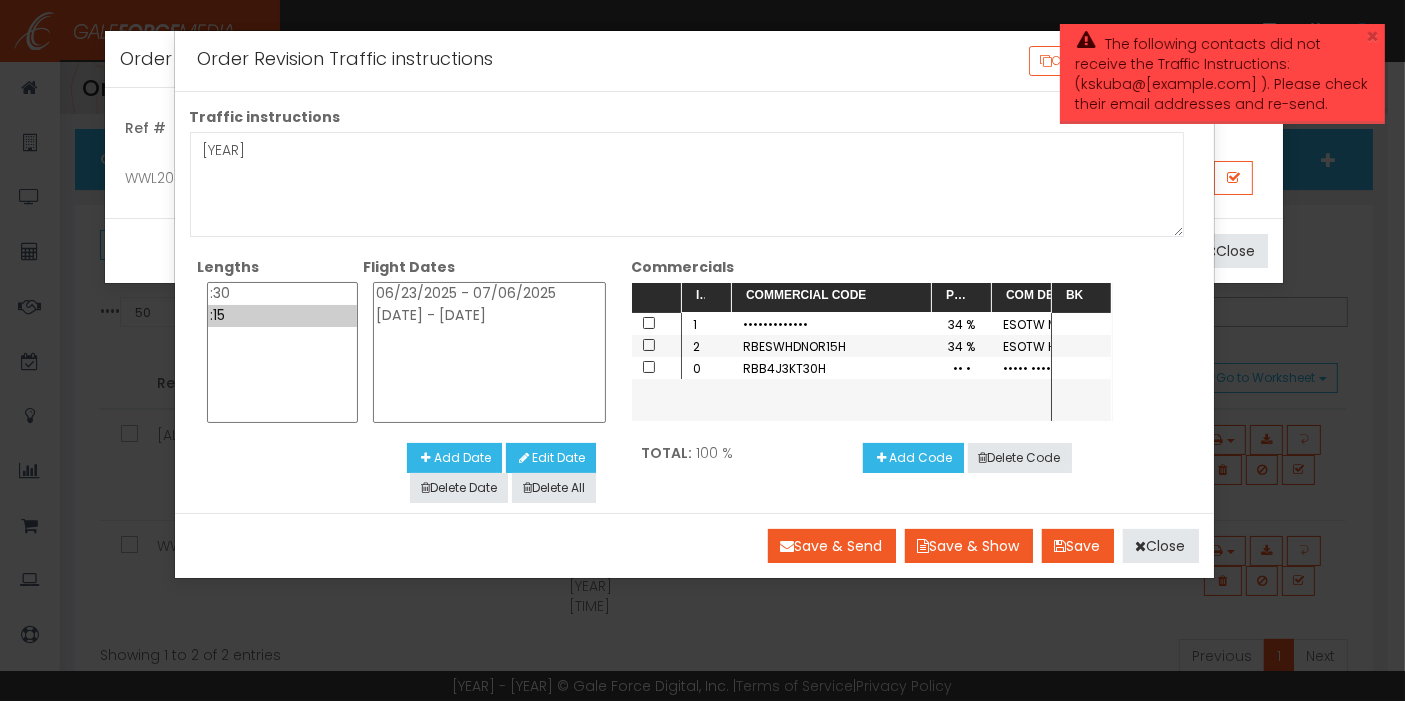 drag, startPoint x: 1379, startPoint y: 35, endPoint x: 1364, endPoint y: 70, distance: 38.078865 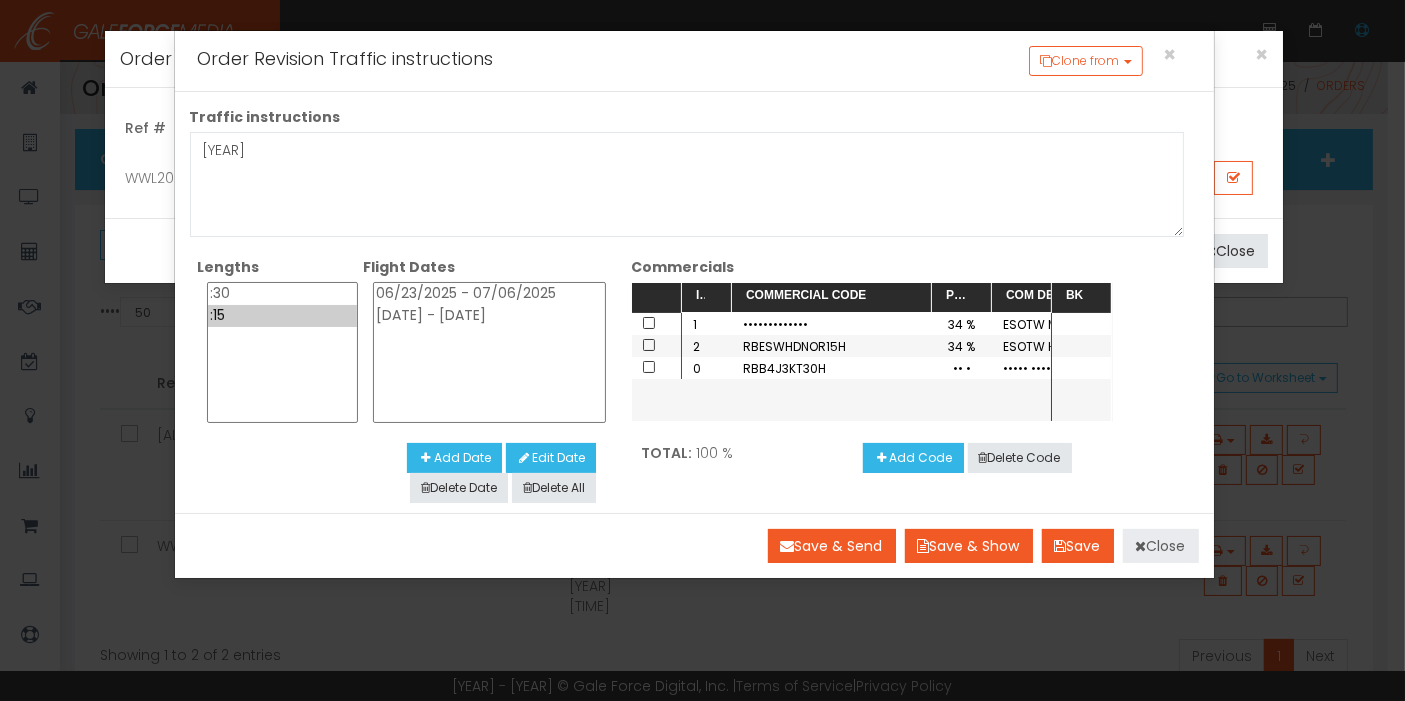 click on "Close" at bounding box center [1161, 546] 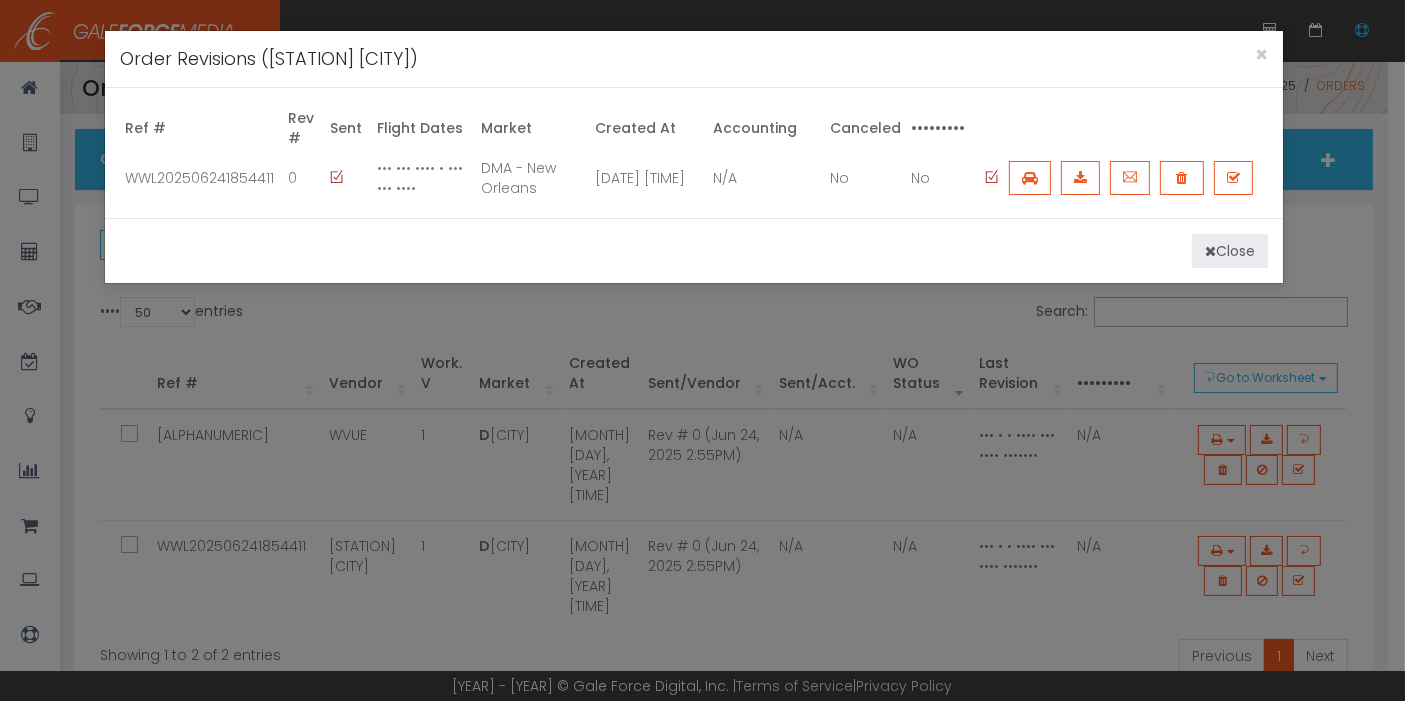 click on "Close" at bounding box center (1230, 251) 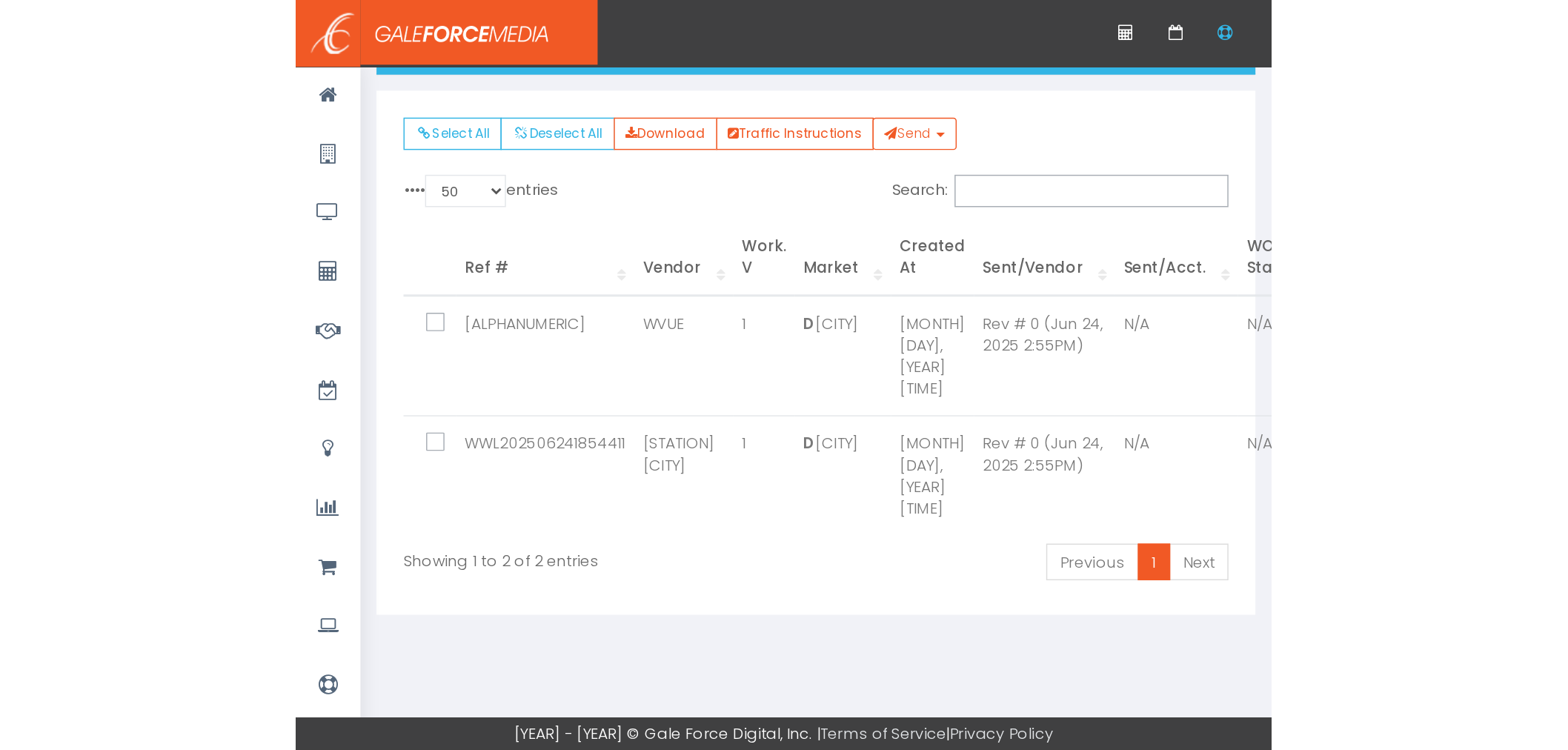 scroll, scrollTop: 0, scrollLeft: 0, axis: both 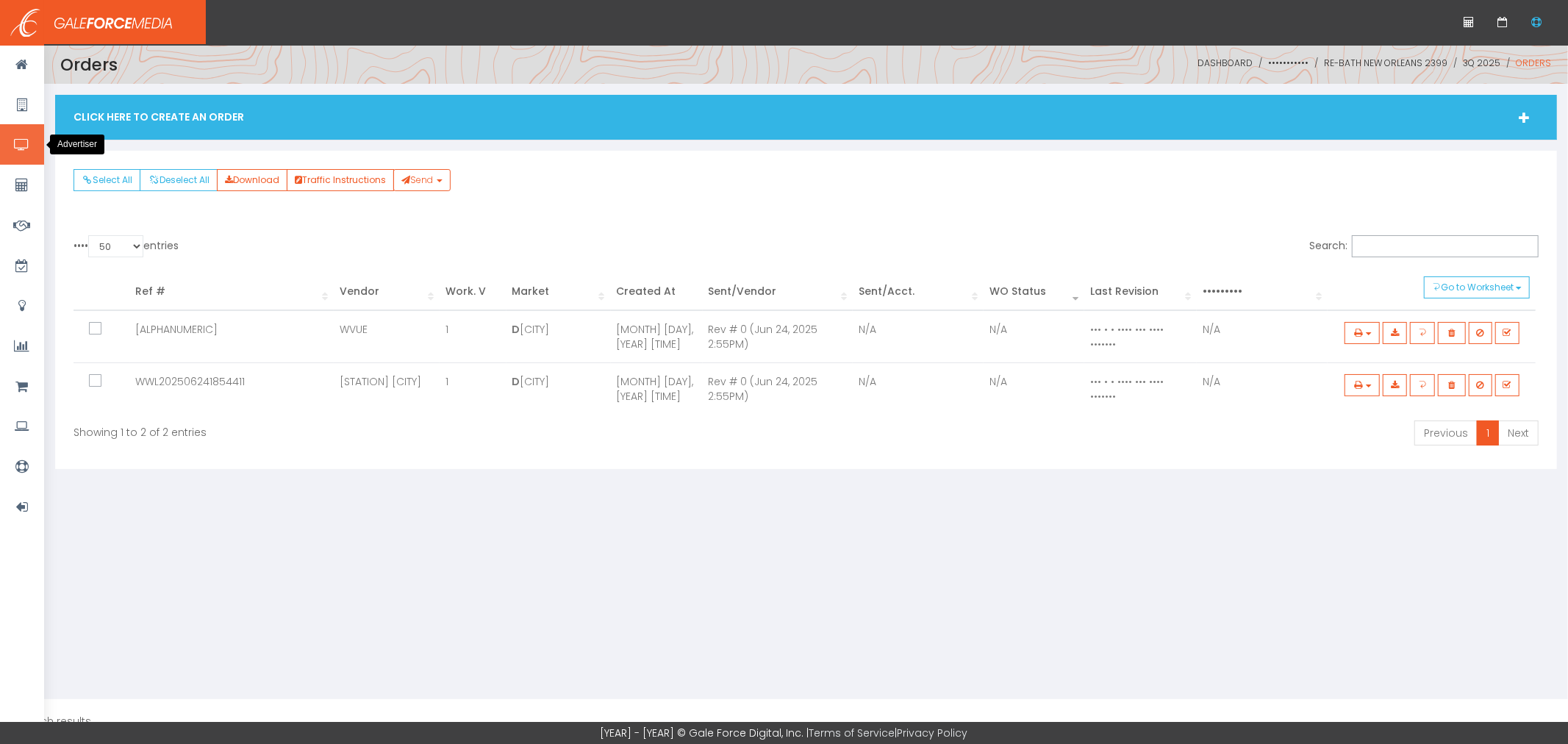 click at bounding box center (22, 144) 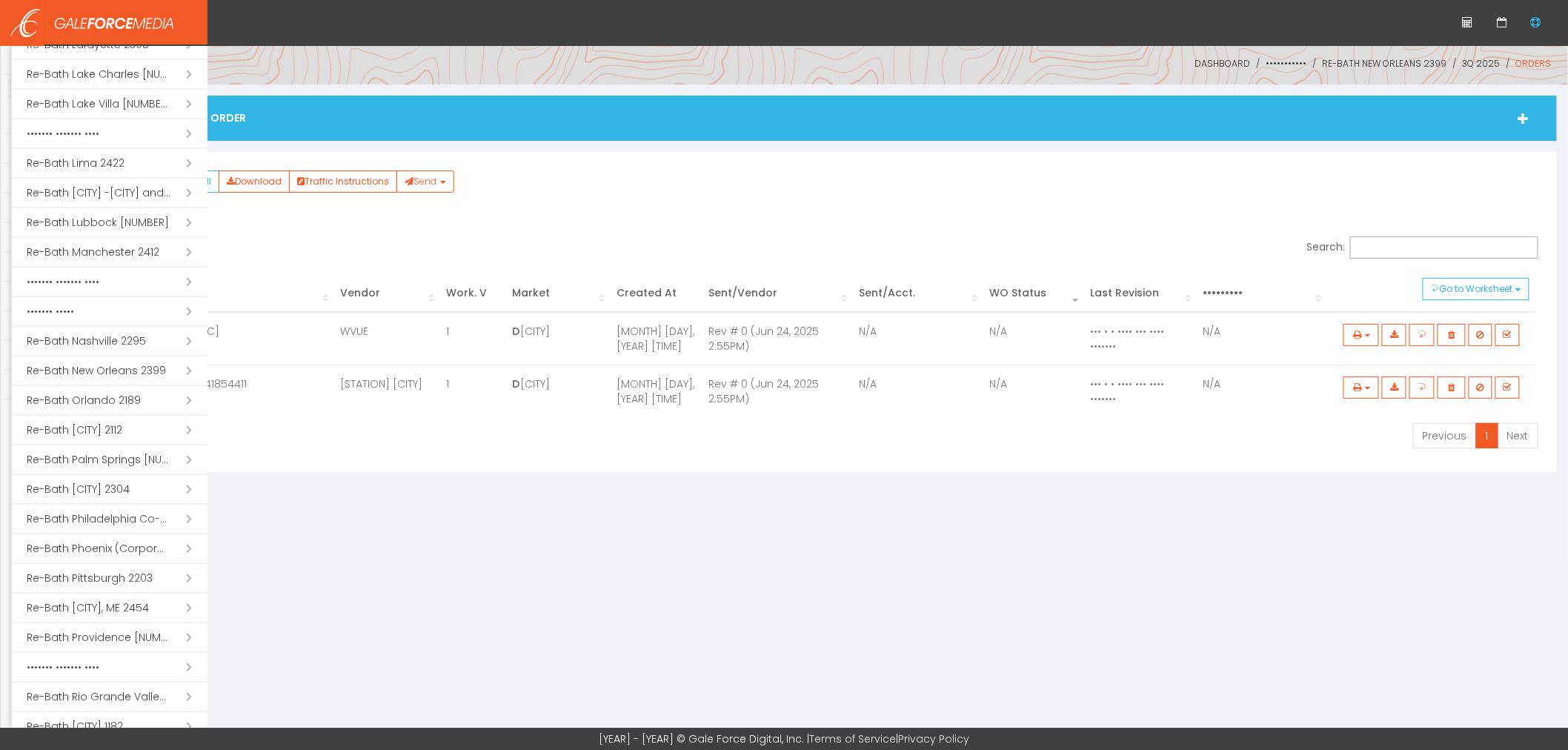 scroll, scrollTop: 1317, scrollLeft: 0, axis: vertical 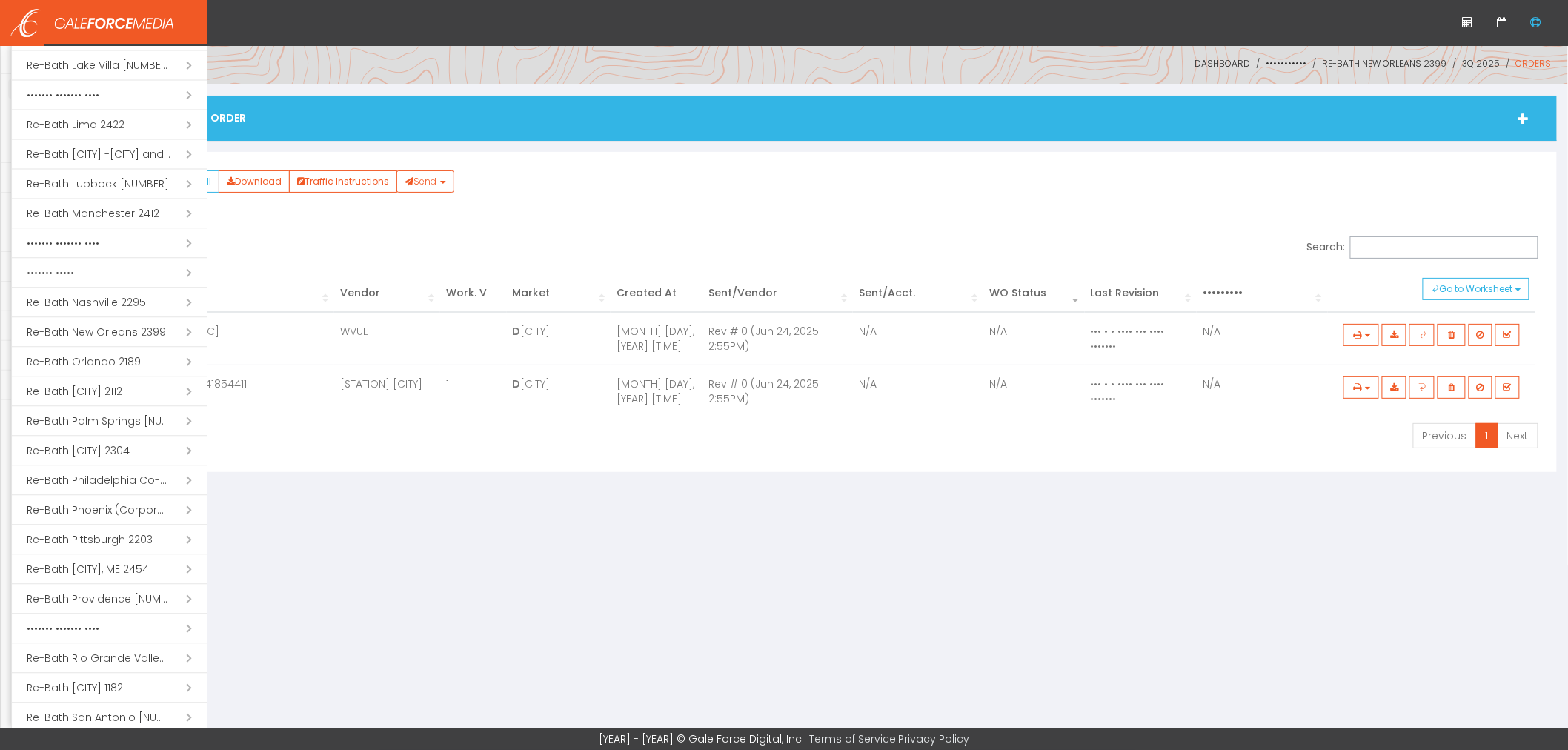 click on "Open submenu (  Re-Bath Lansing 1015)" at bounding box center [110, 95] 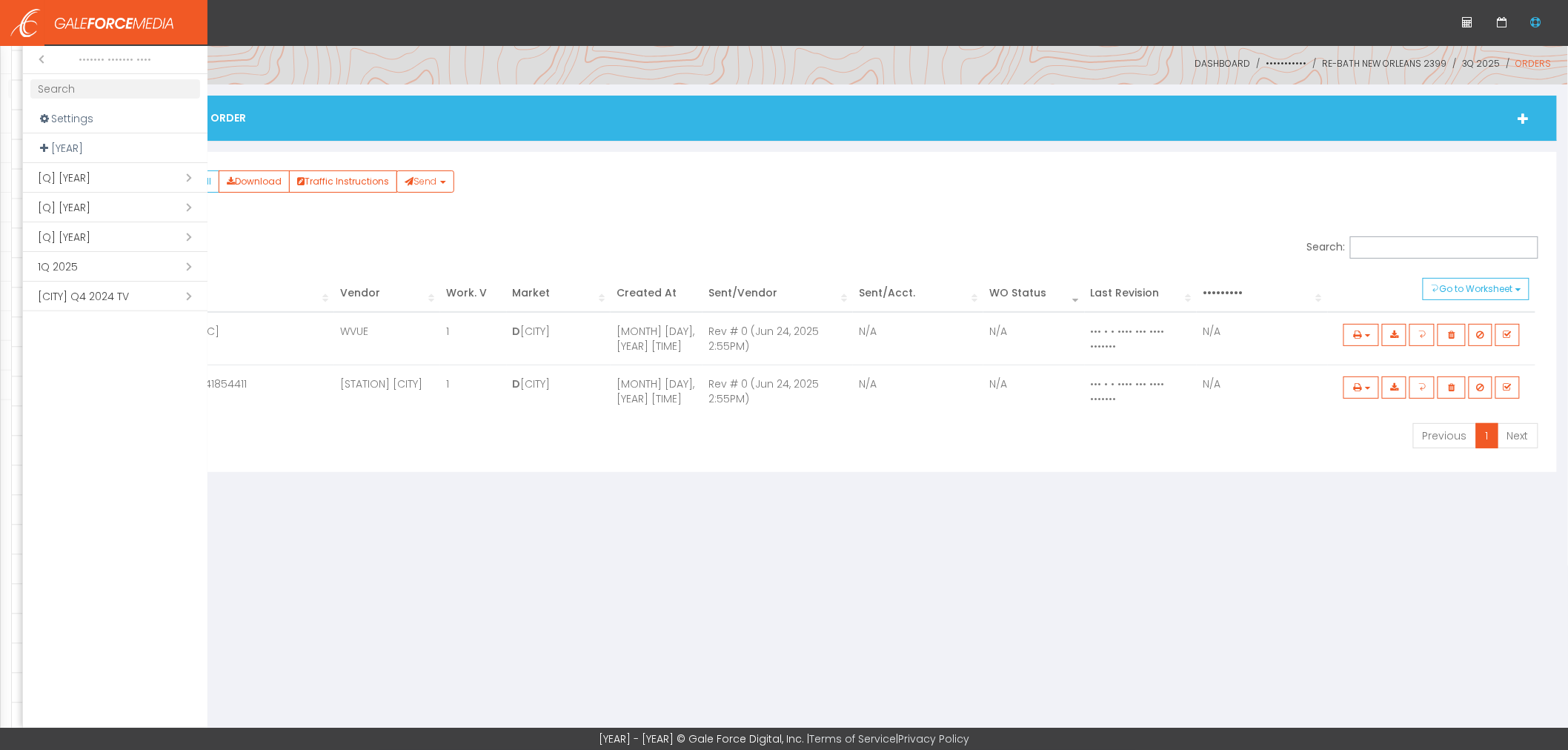 click on "Open submenu ( Q3 [YEAR])" at bounding box center (115, 178) 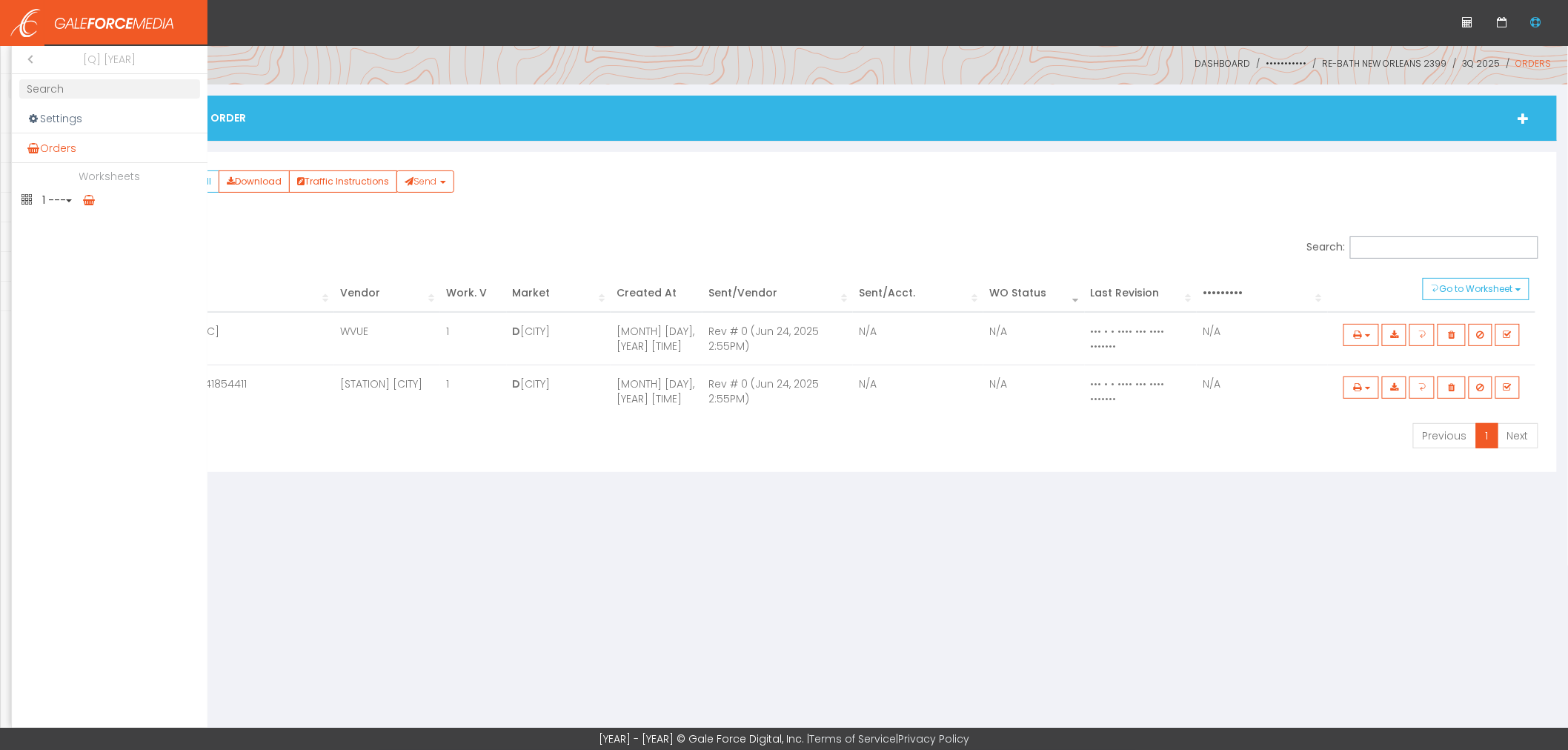 click on "Orders" at bounding box center (110, 148) 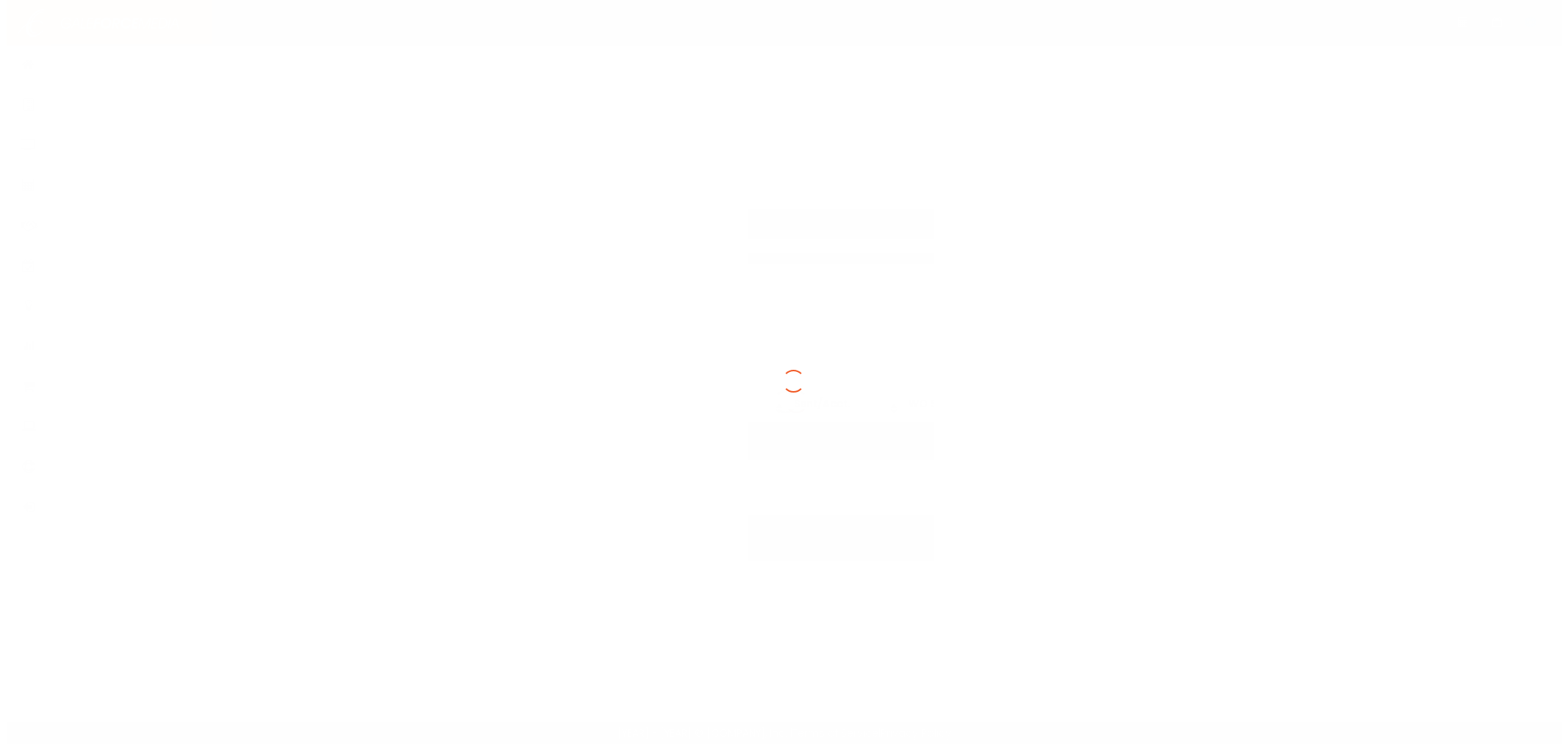 scroll, scrollTop: 0, scrollLeft: 0, axis: both 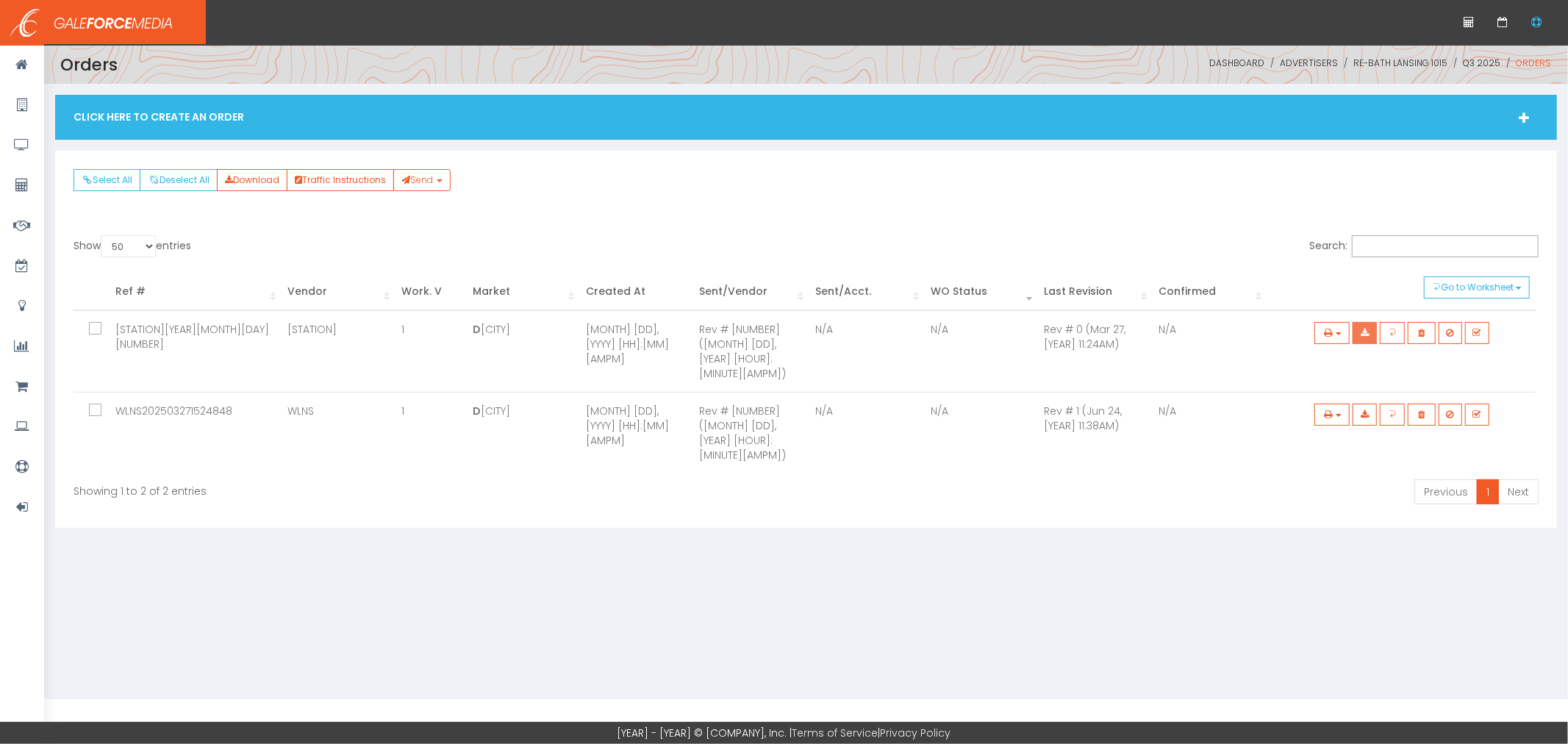 click at bounding box center [1364, 333] 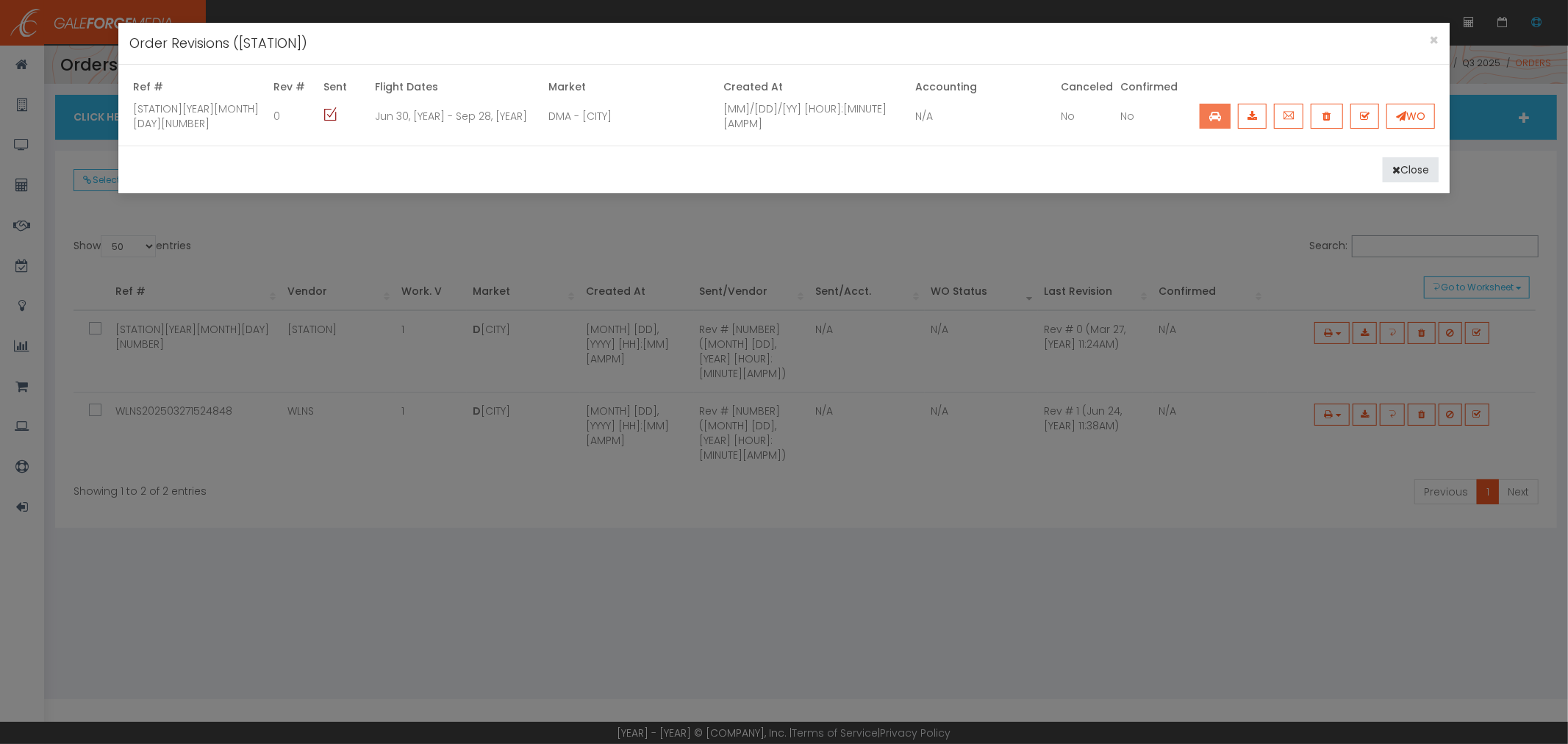 click at bounding box center [1215, 116] 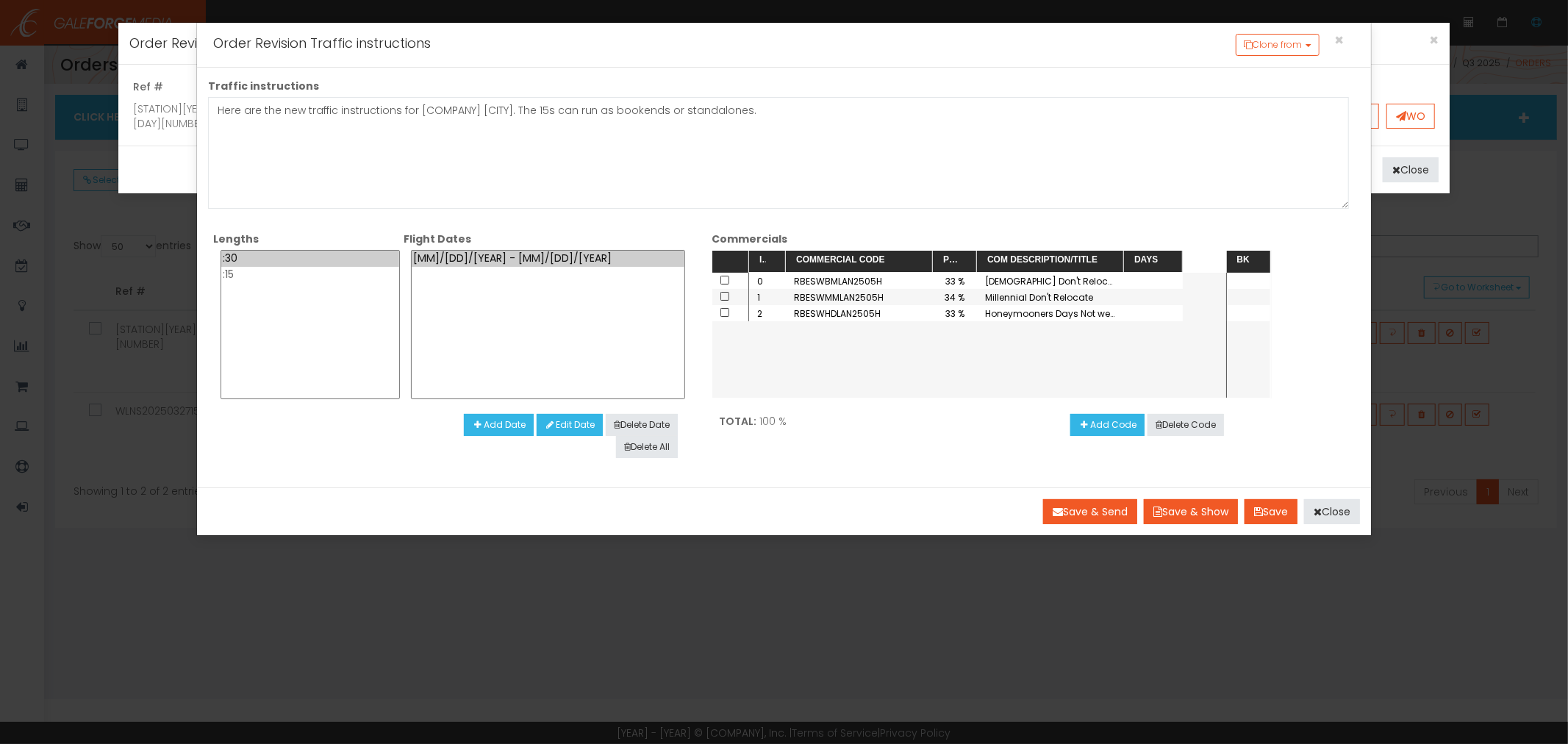 click on "Save & Send
Save & Show
Save
Close" at bounding box center [784, 511] 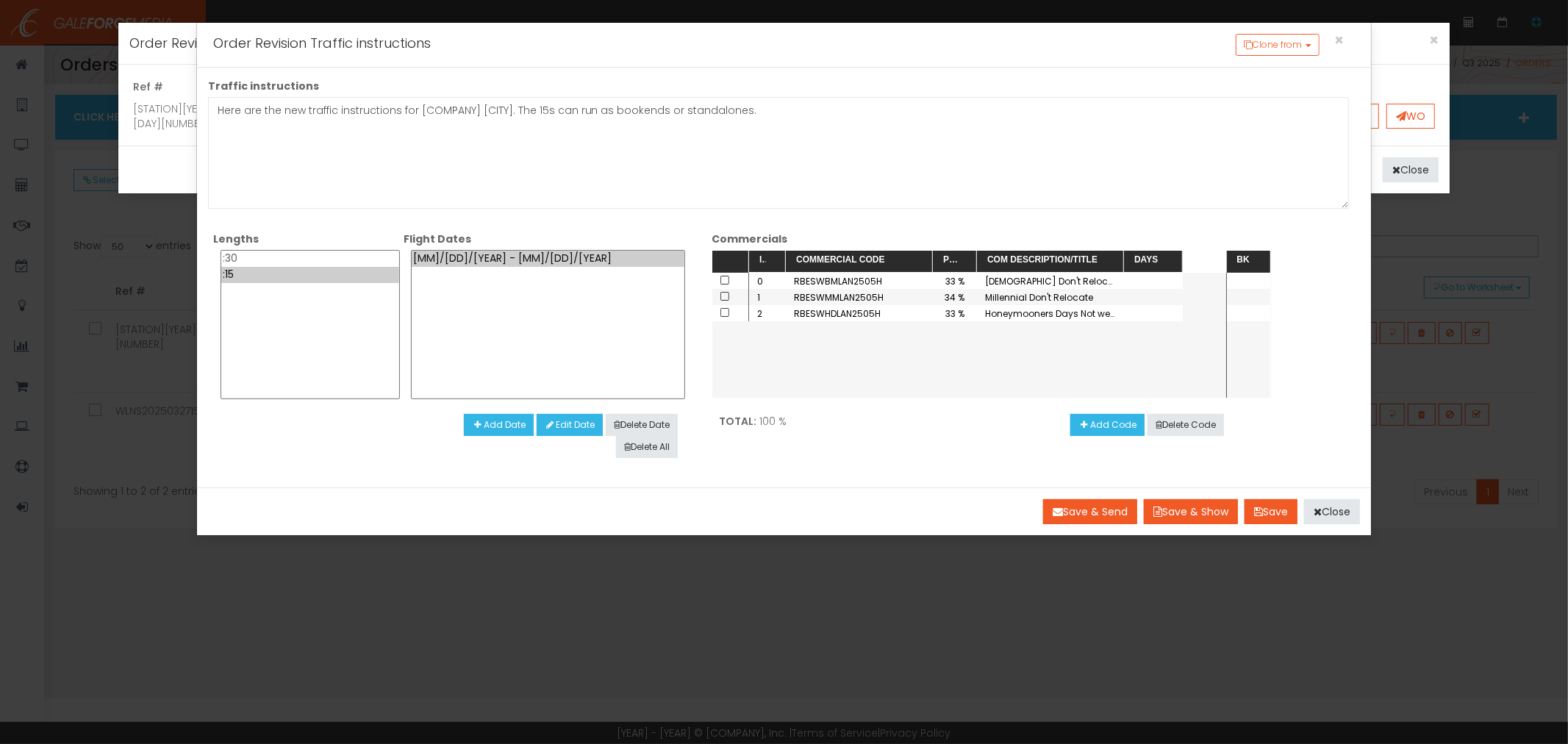 click on ":15" at bounding box center (310, 275) 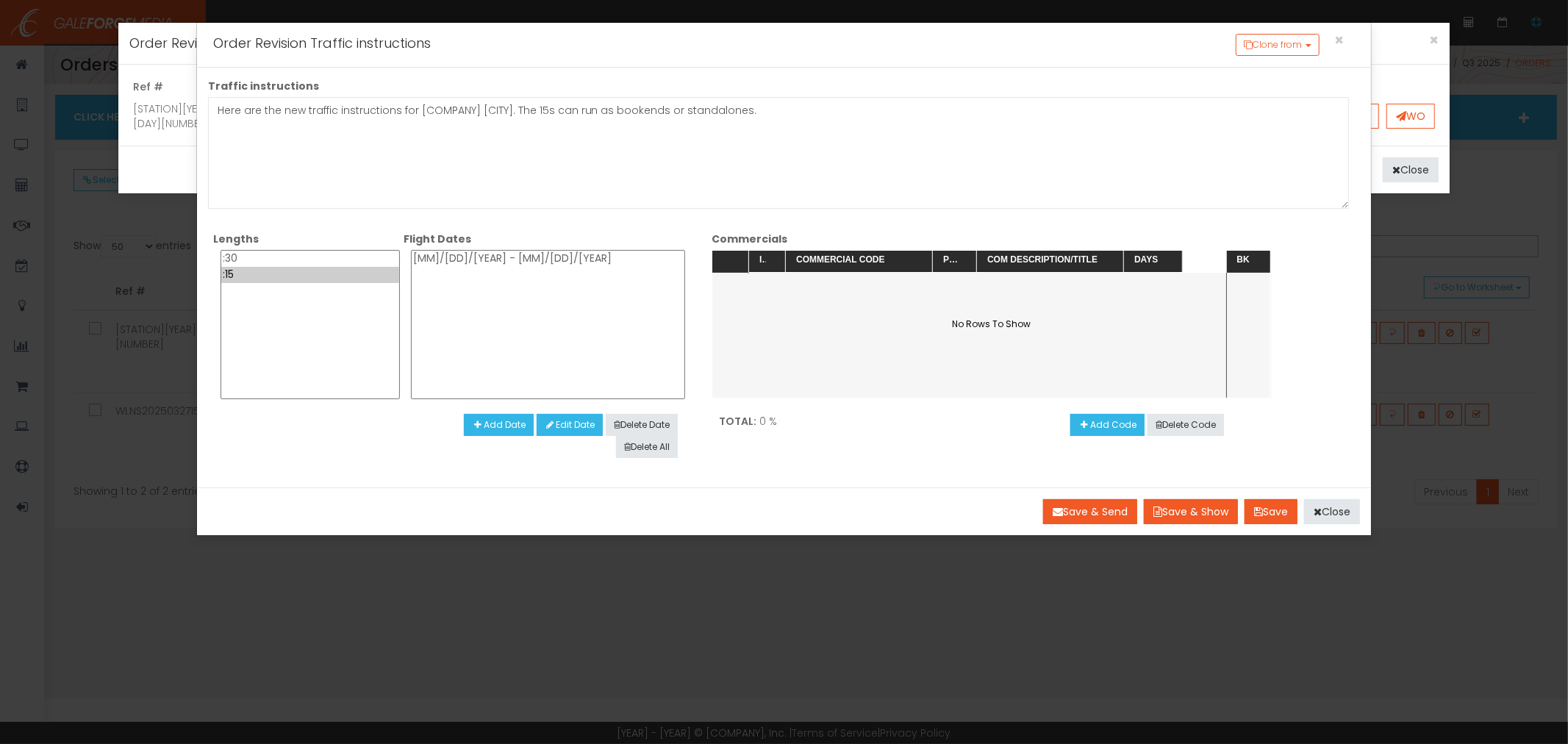 select on "06/30/2025 - 09/28/2025" 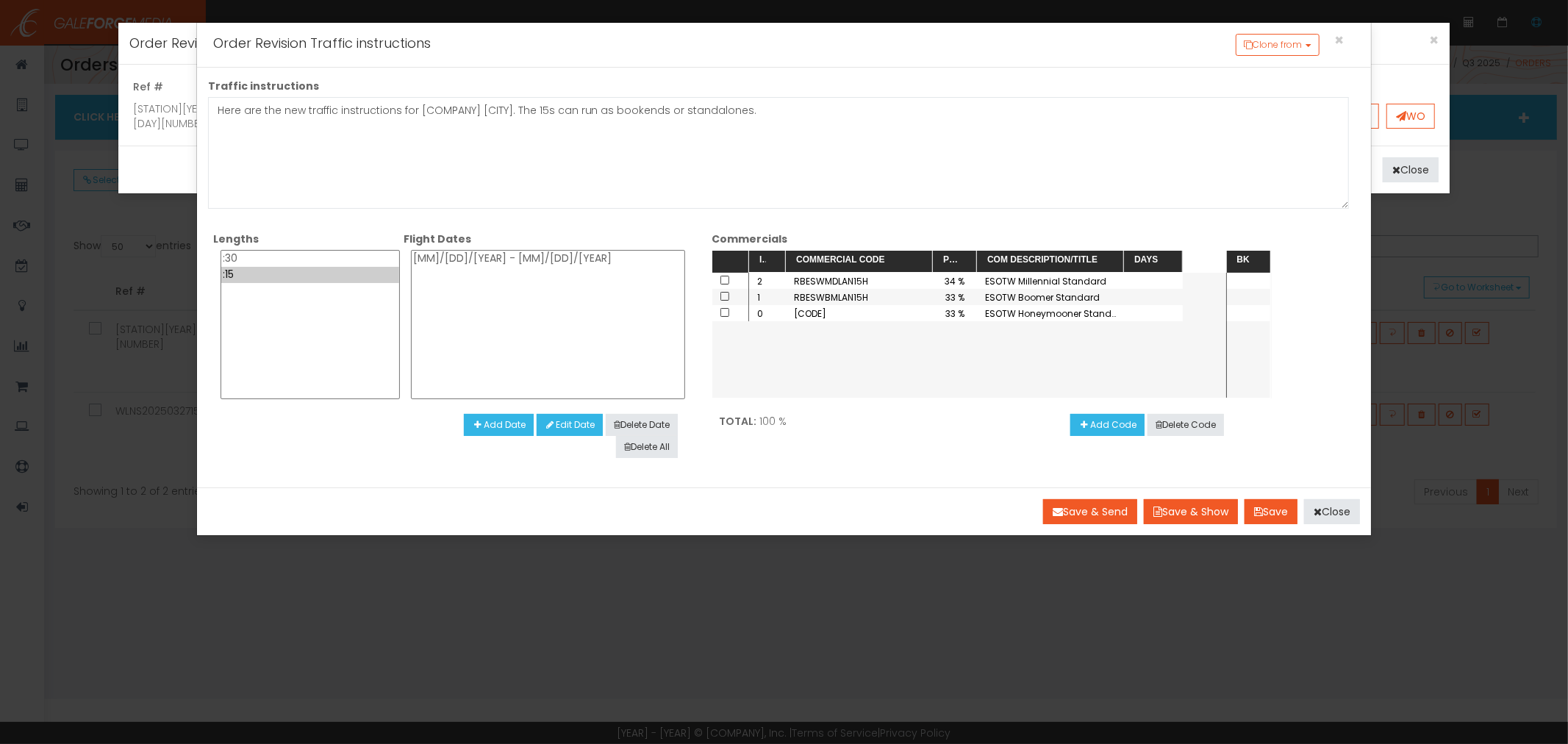 select on "••" 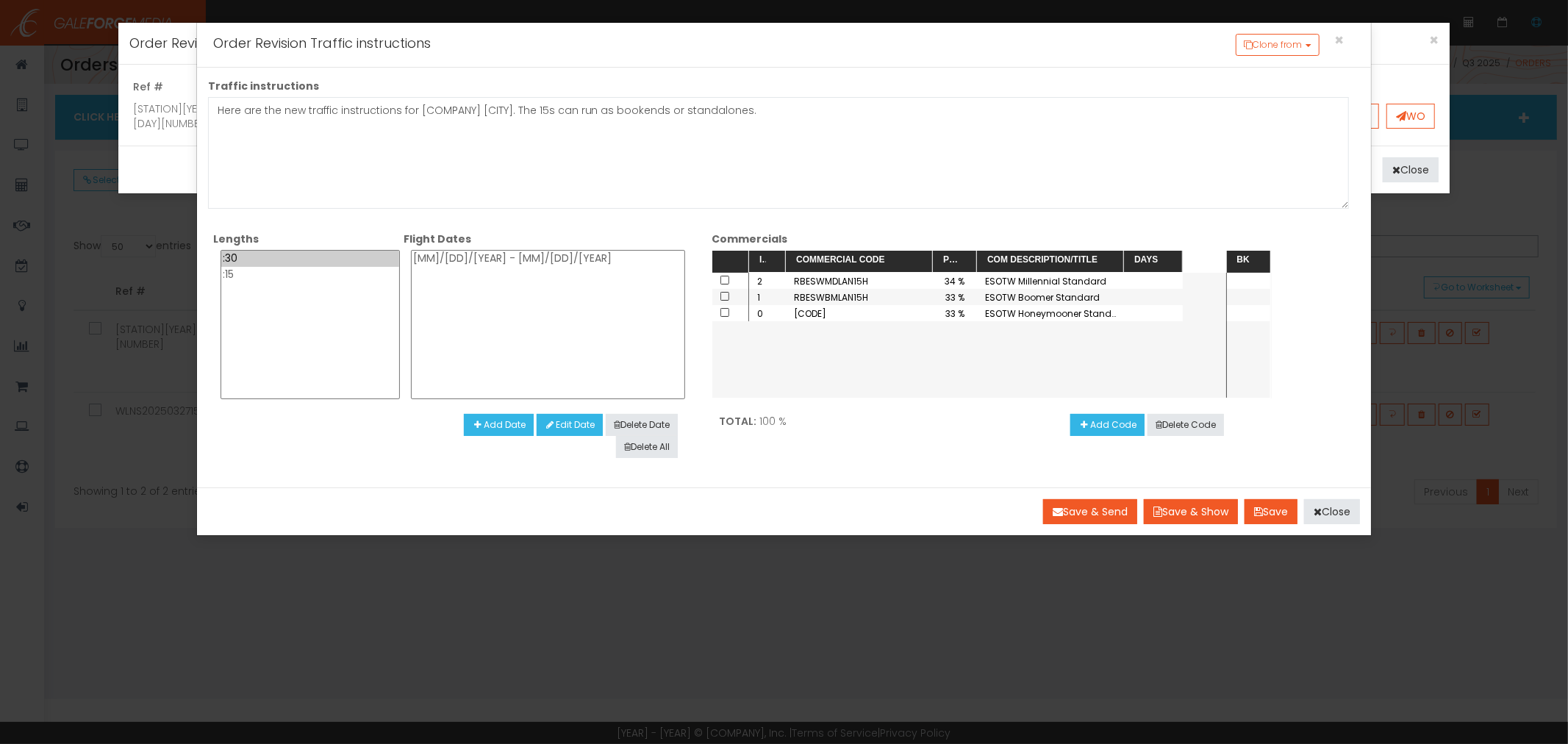 click on ":30" at bounding box center (310, 259) 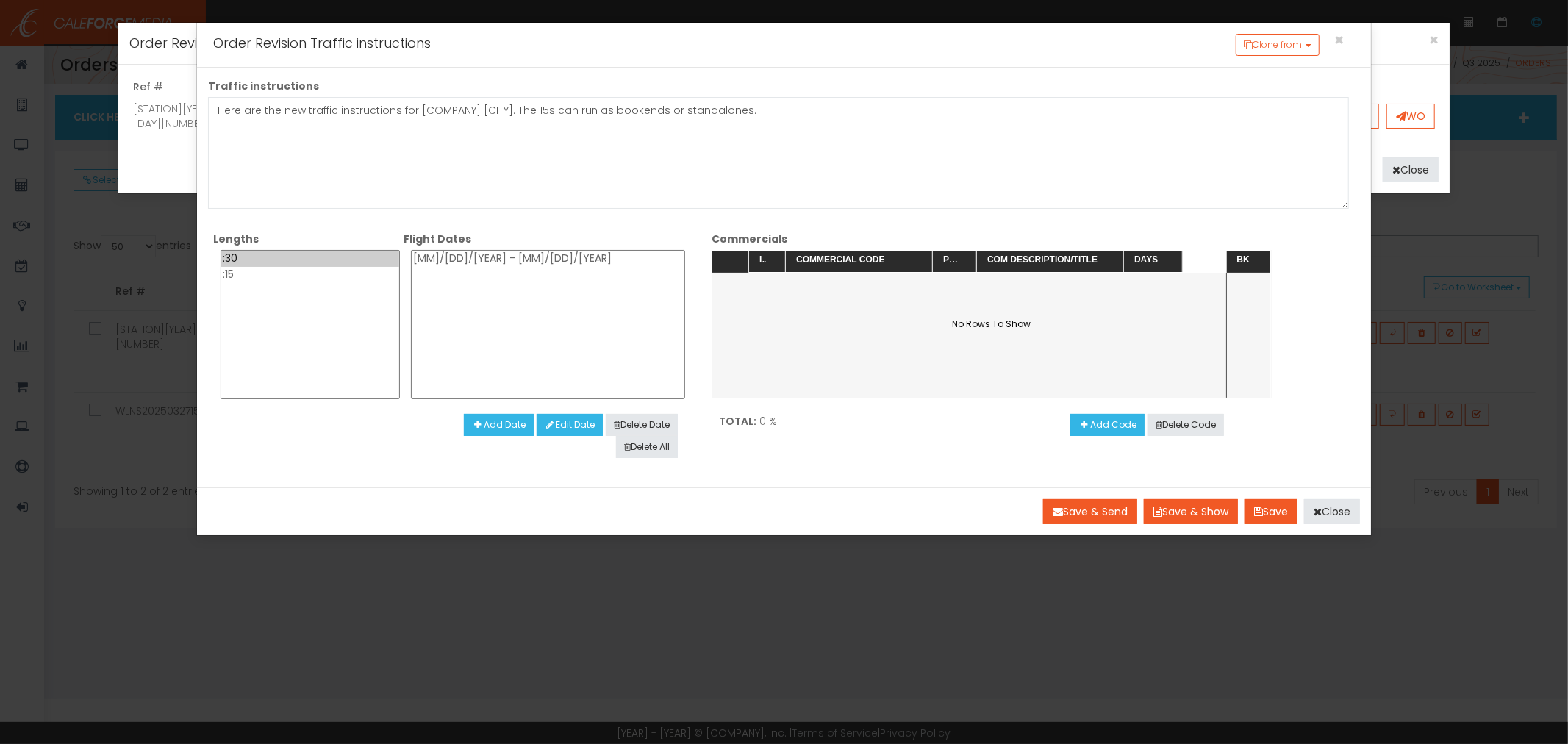 select on "06/30/2025 - 09/28/2025" 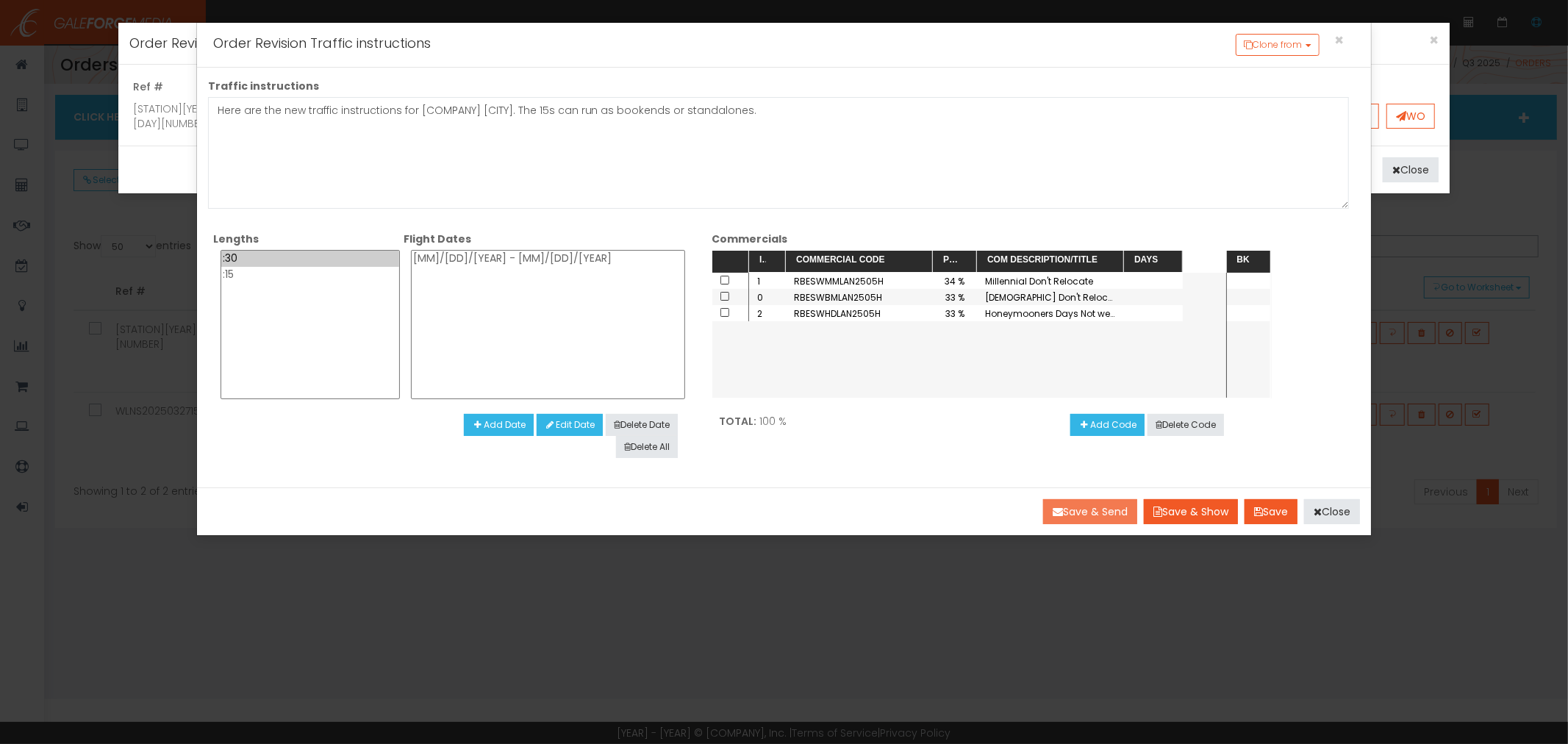 click on "Save & Send" at bounding box center [1090, 512] 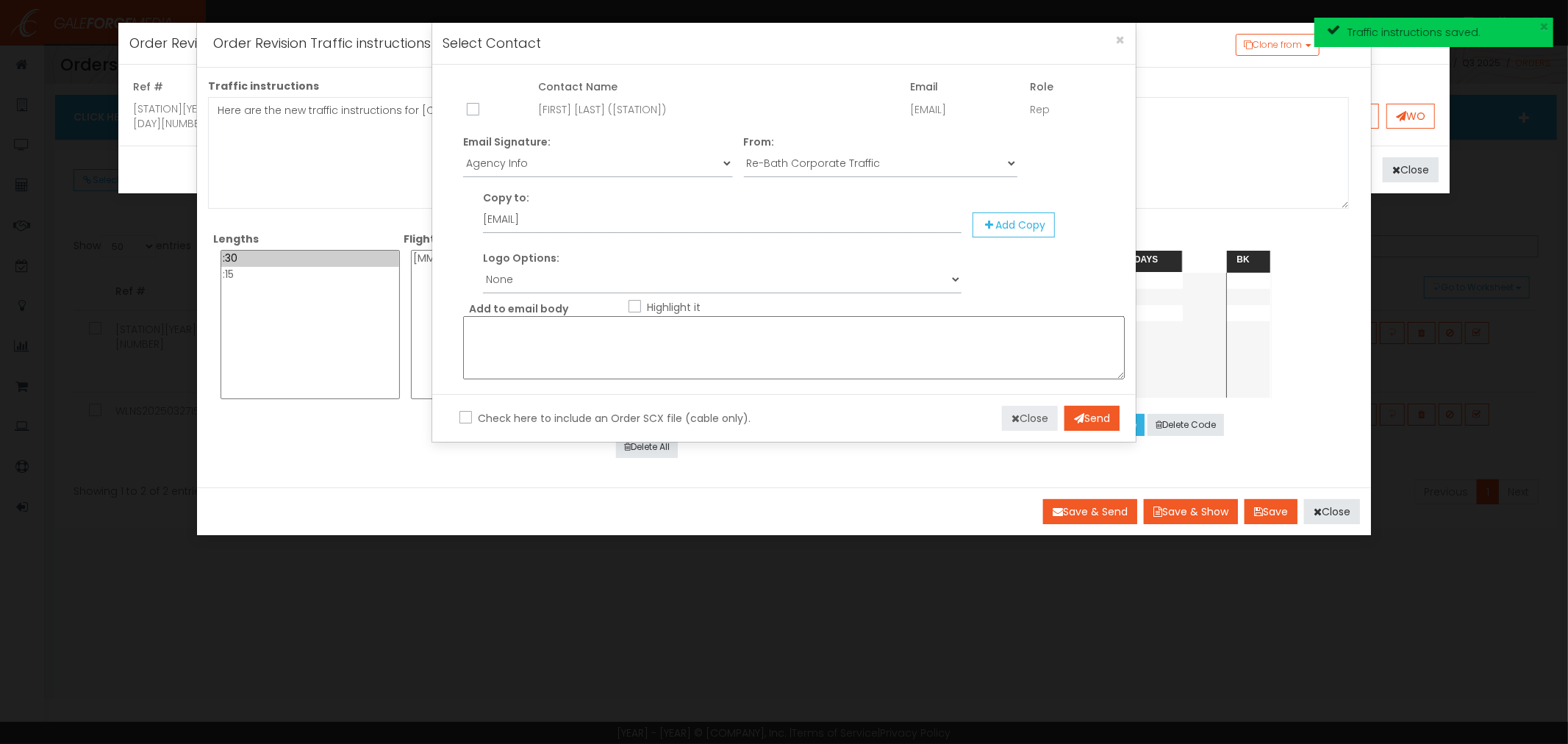 click on "Close" at bounding box center (1030, 418) 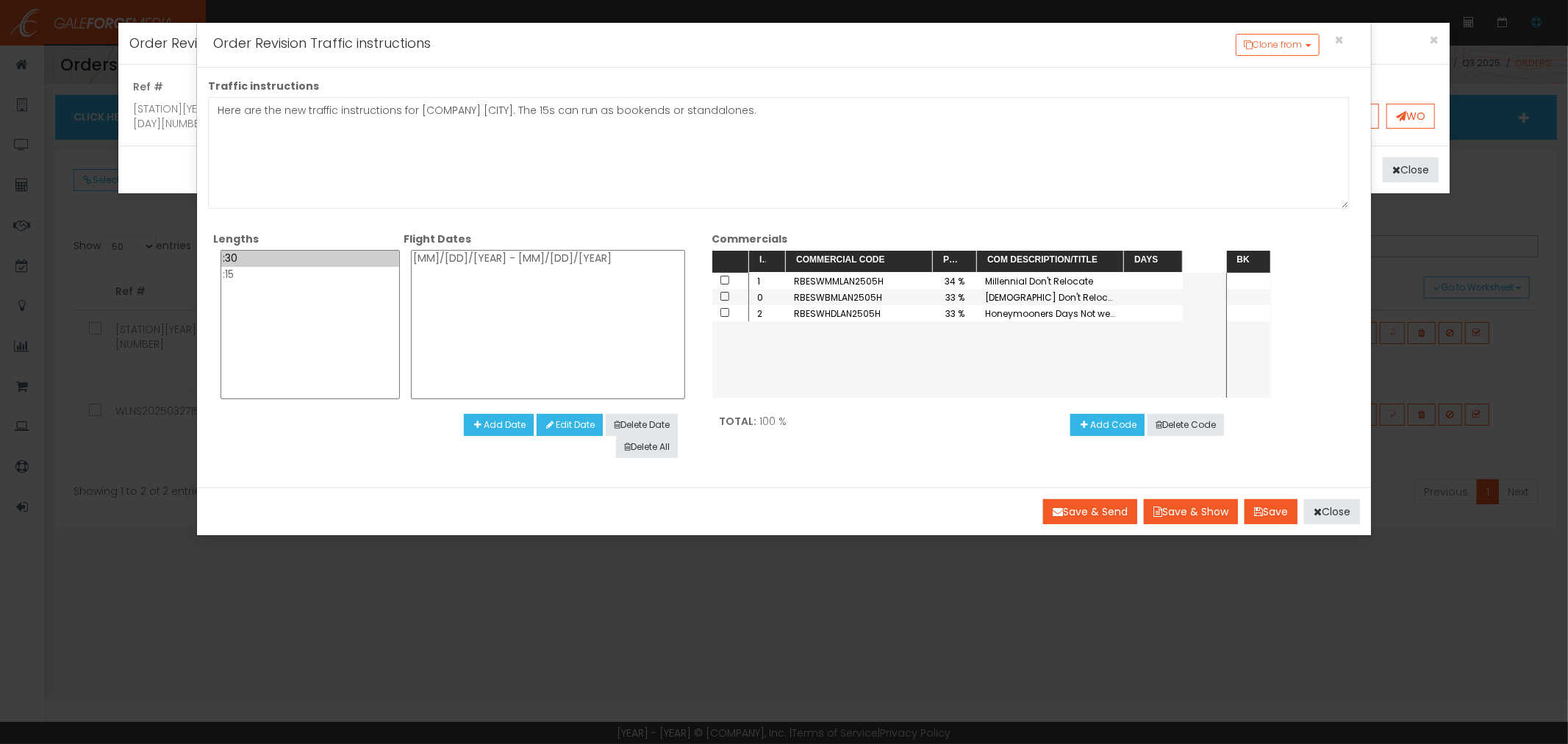 select on "15" 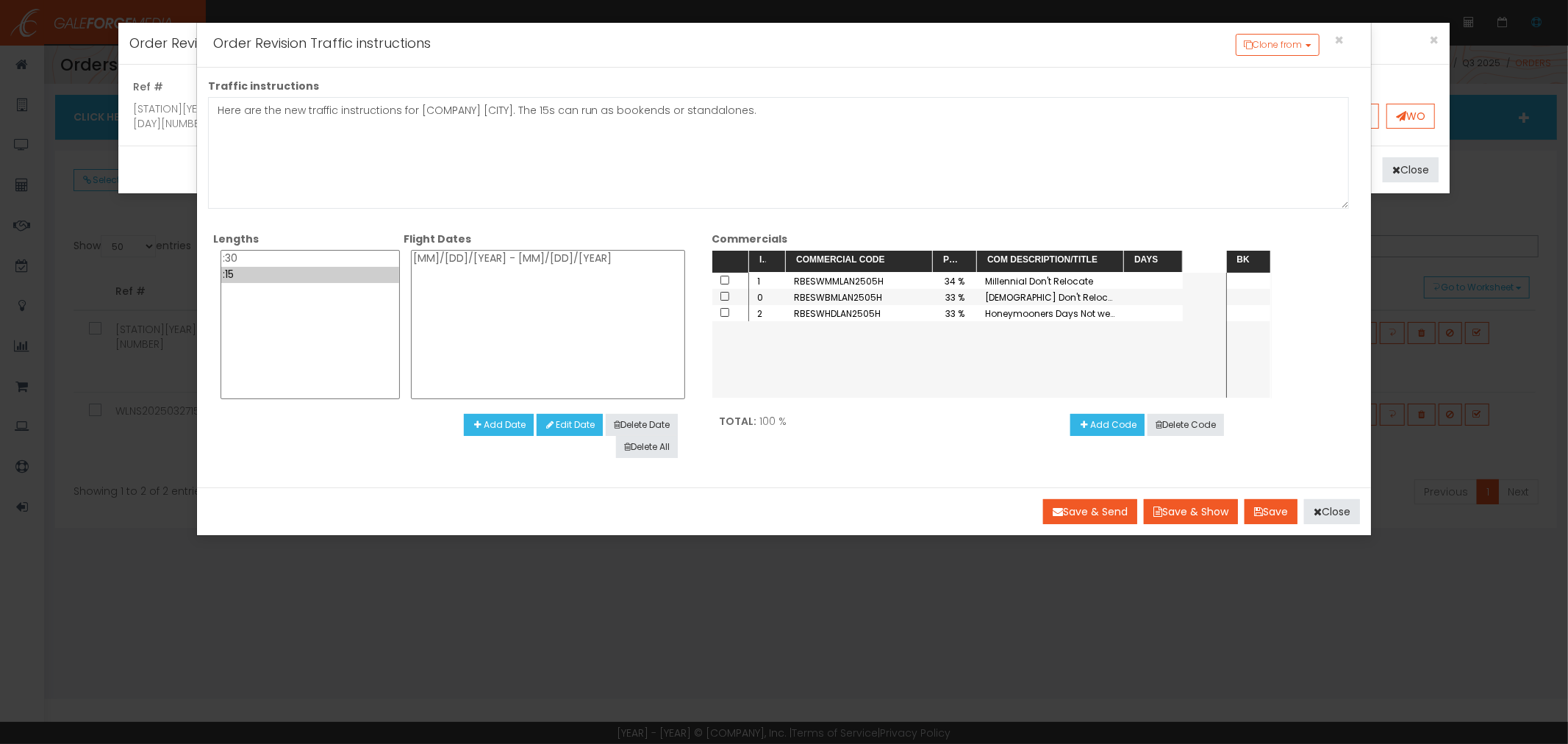 click on ":15" at bounding box center (310, 275) 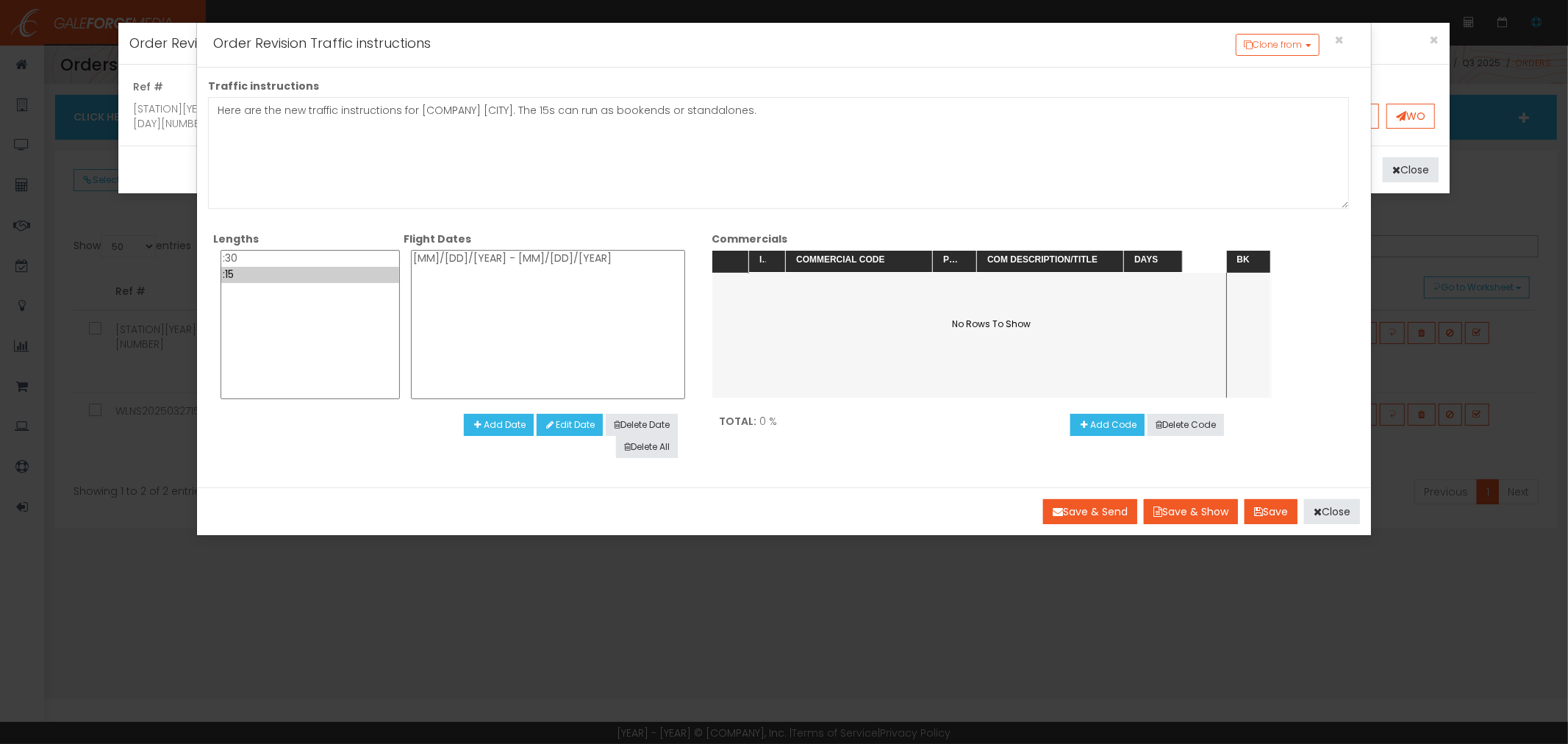 click on "06/30/2025 - 09/28/2025" at bounding box center [548, 324] 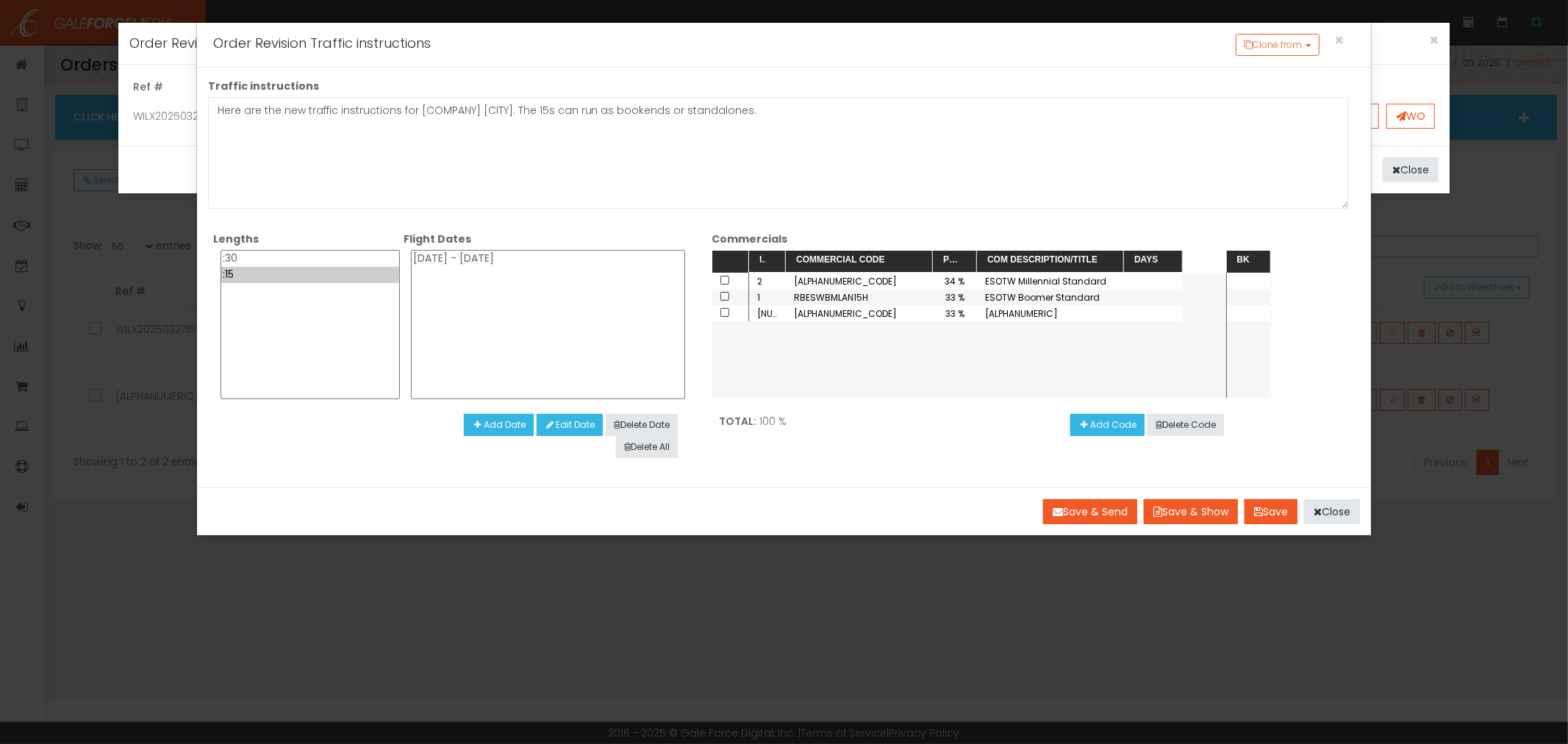 select on "••" 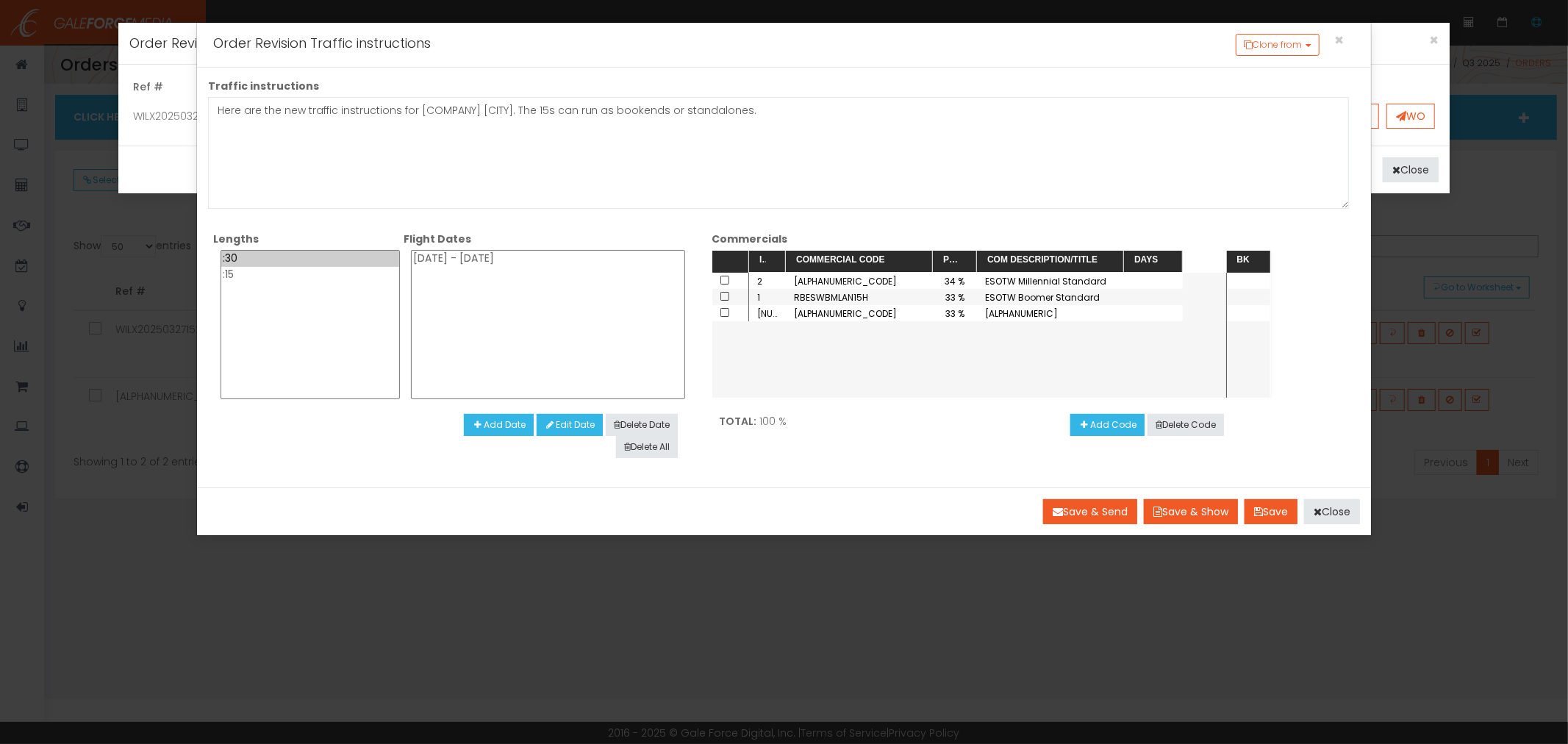 click on ":30" at bounding box center (310, 259) 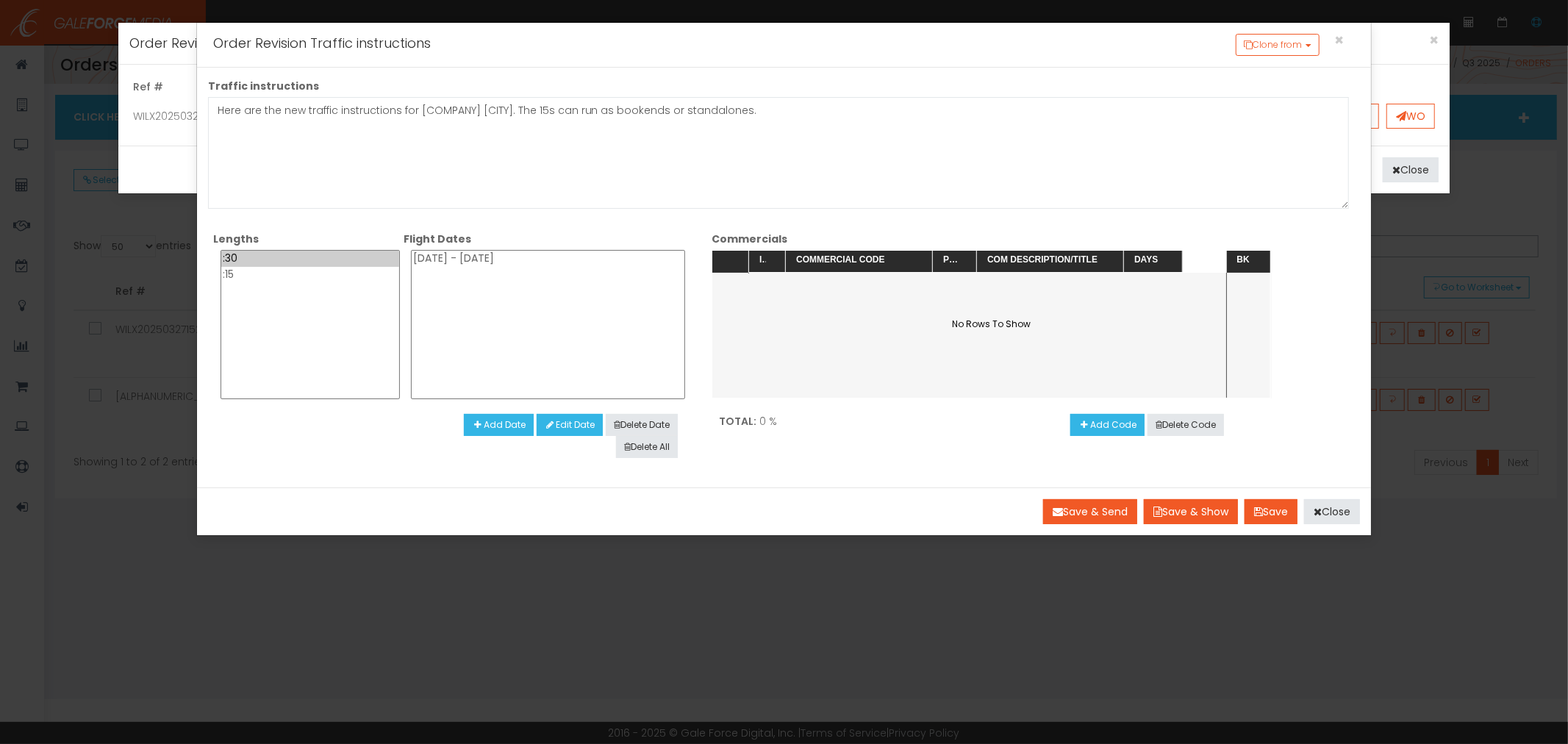 select on "06/30/2025 - 09/28/2025" 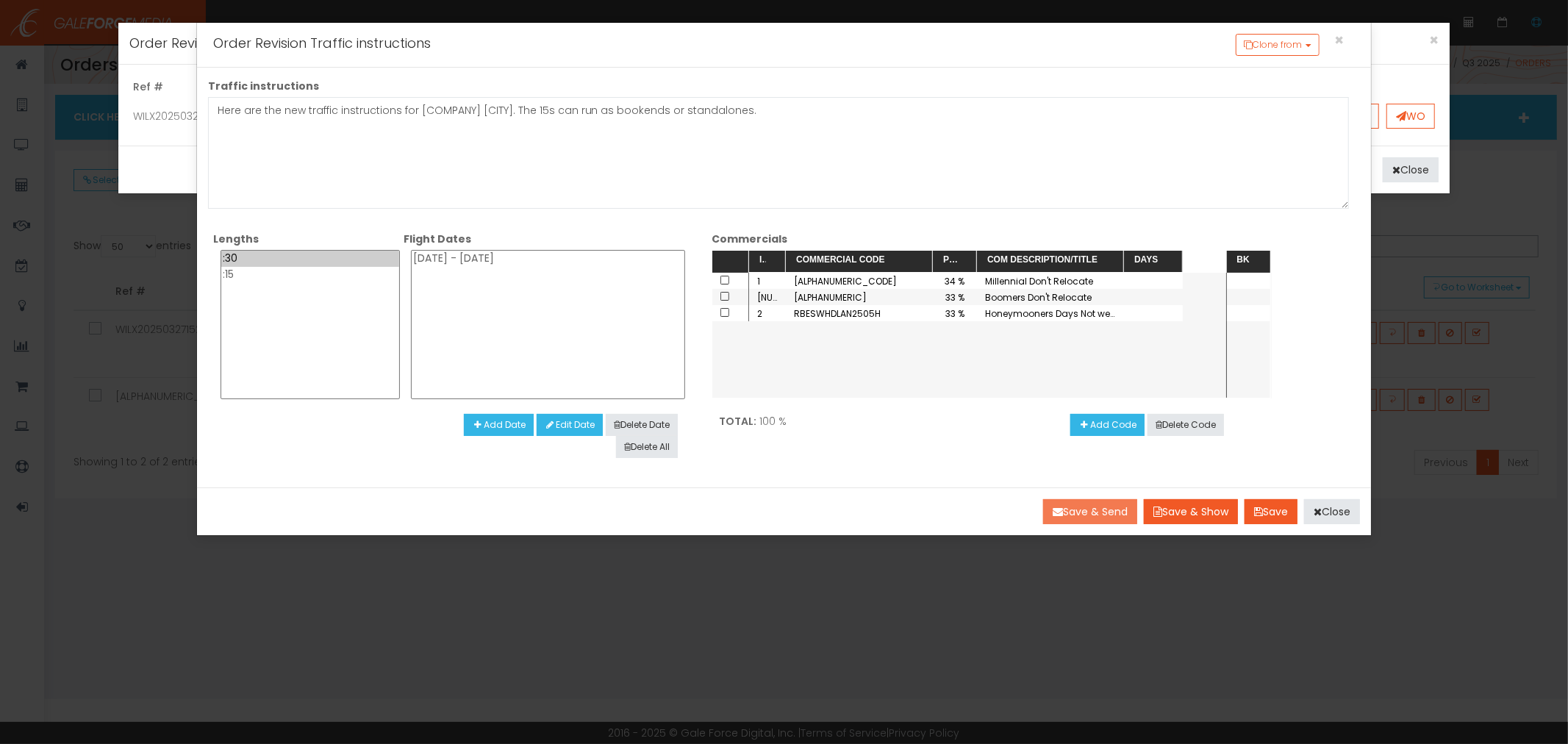 click on "Save & Send" at bounding box center (1090, 512) 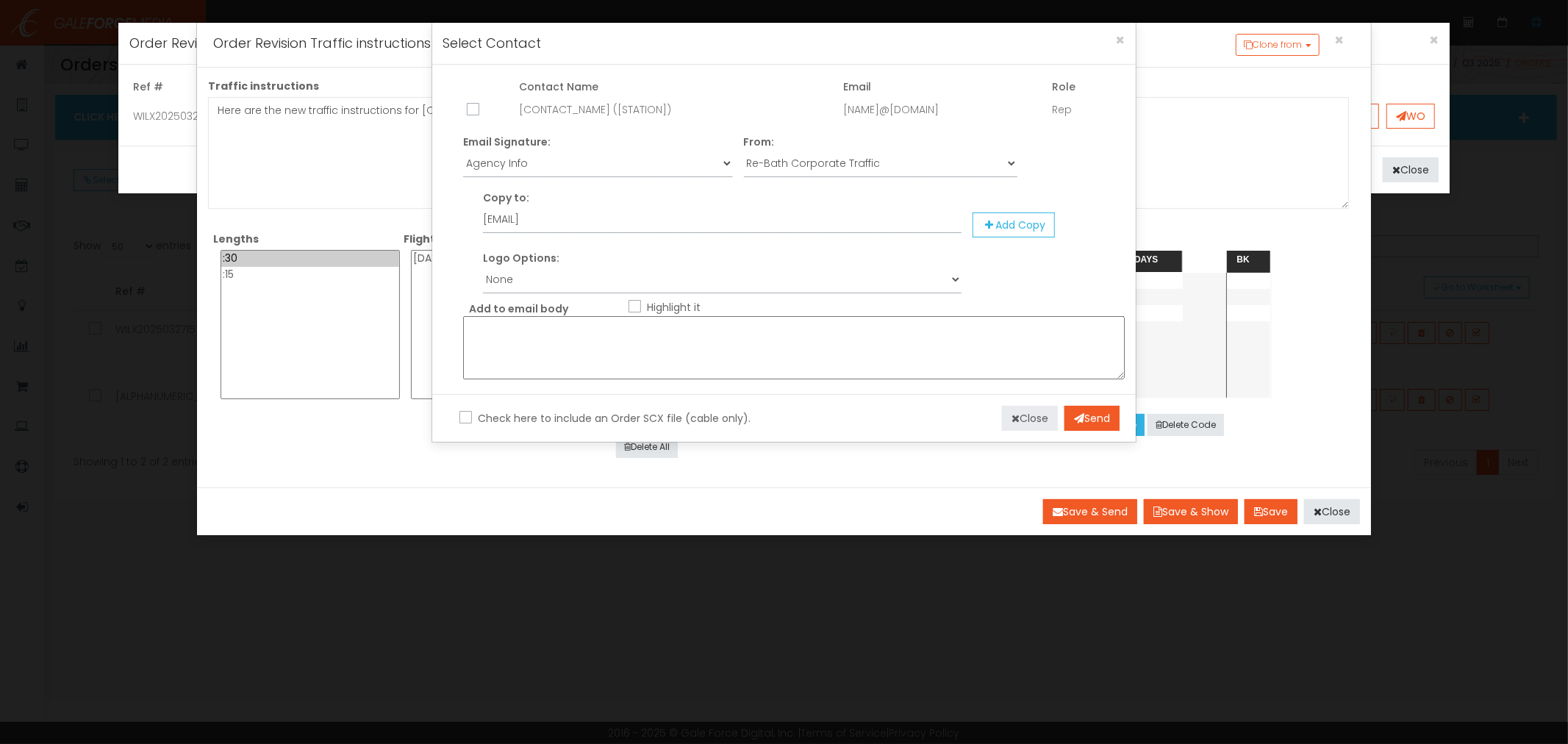 drag, startPoint x: 1037, startPoint y: 421, endPoint x: 1171, endPoint y: 454, distance: 138.0036 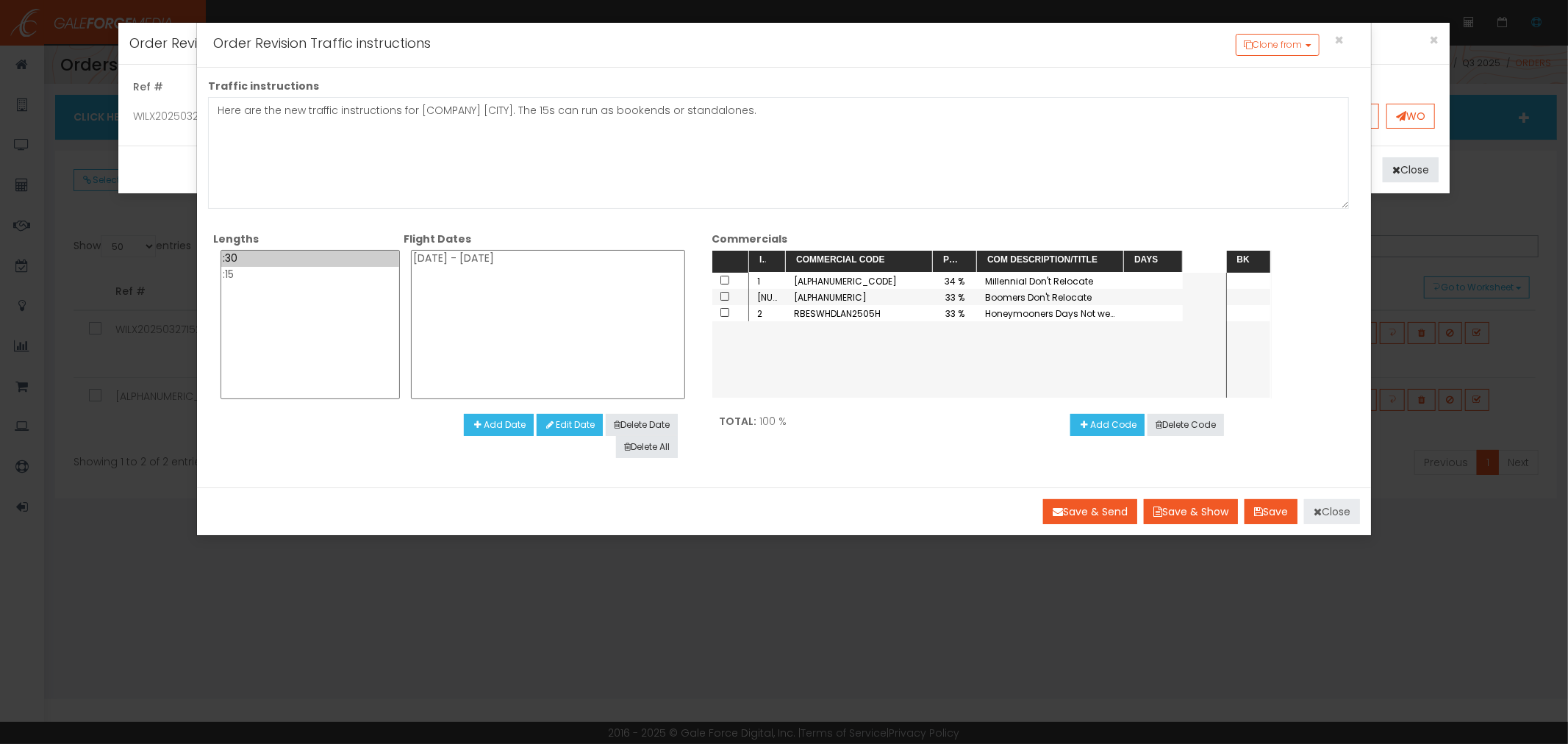 click on "Close" at bounding box center [1332, 512] 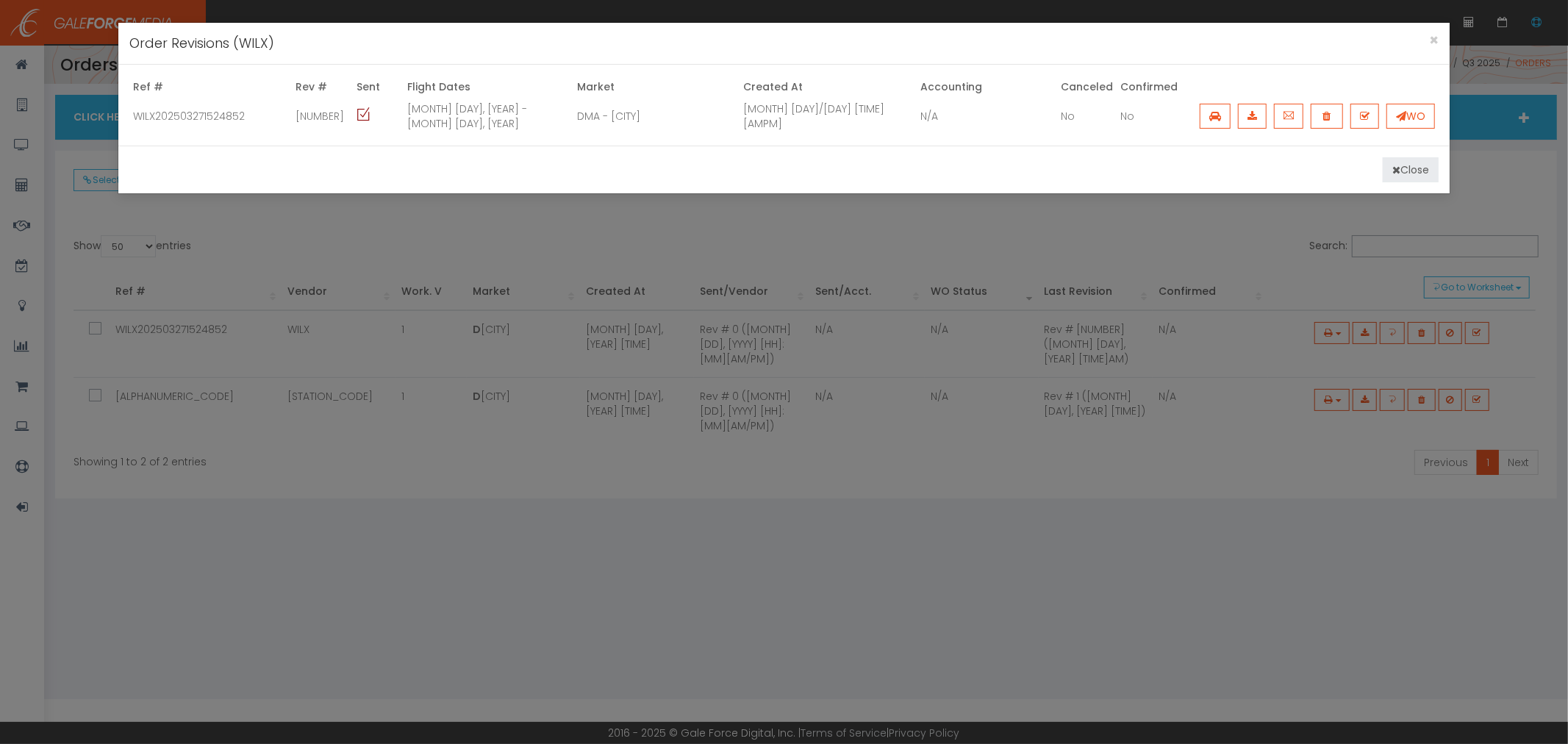 click on "Close" at bounding box center [1411, 170] 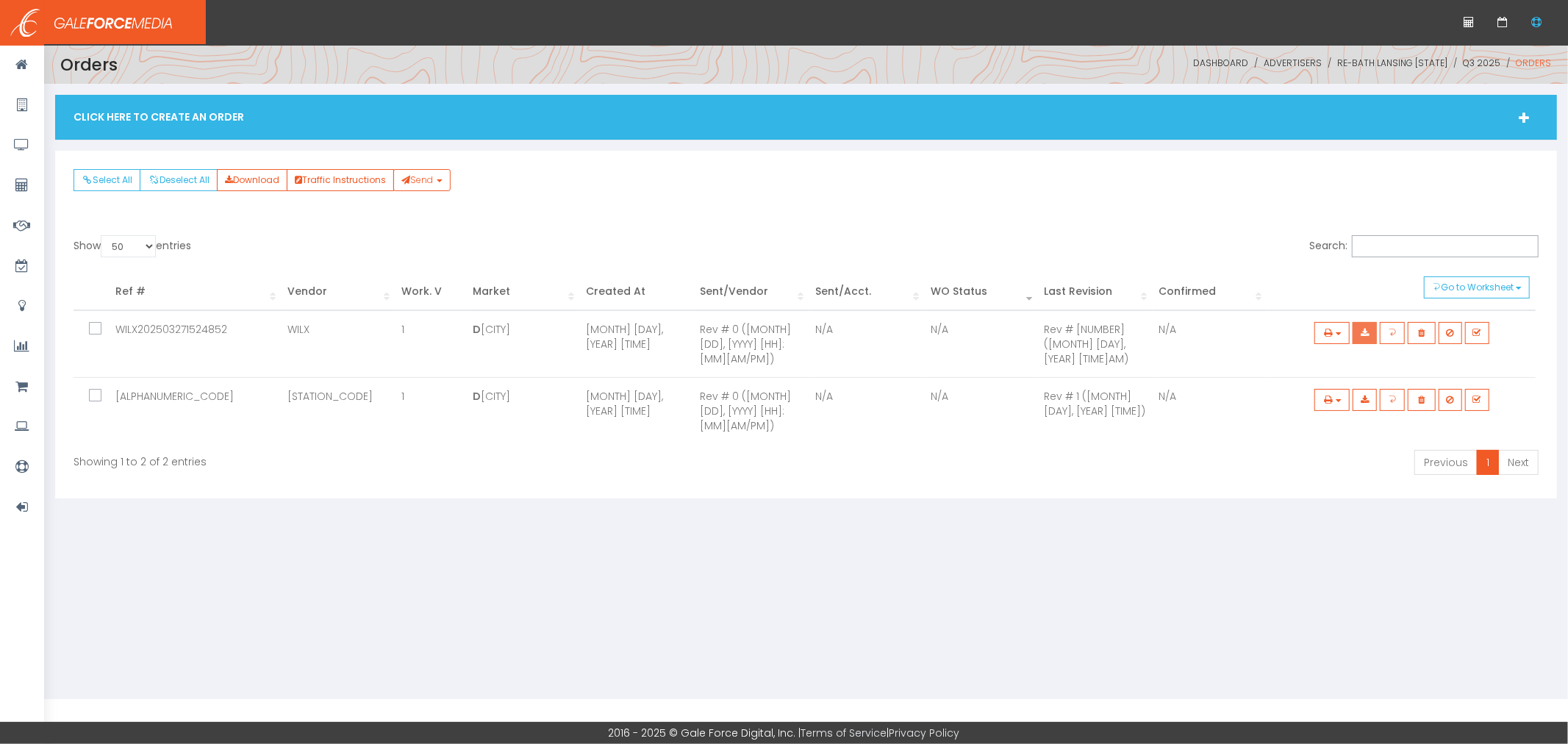click at bounding box center [1364, 333] 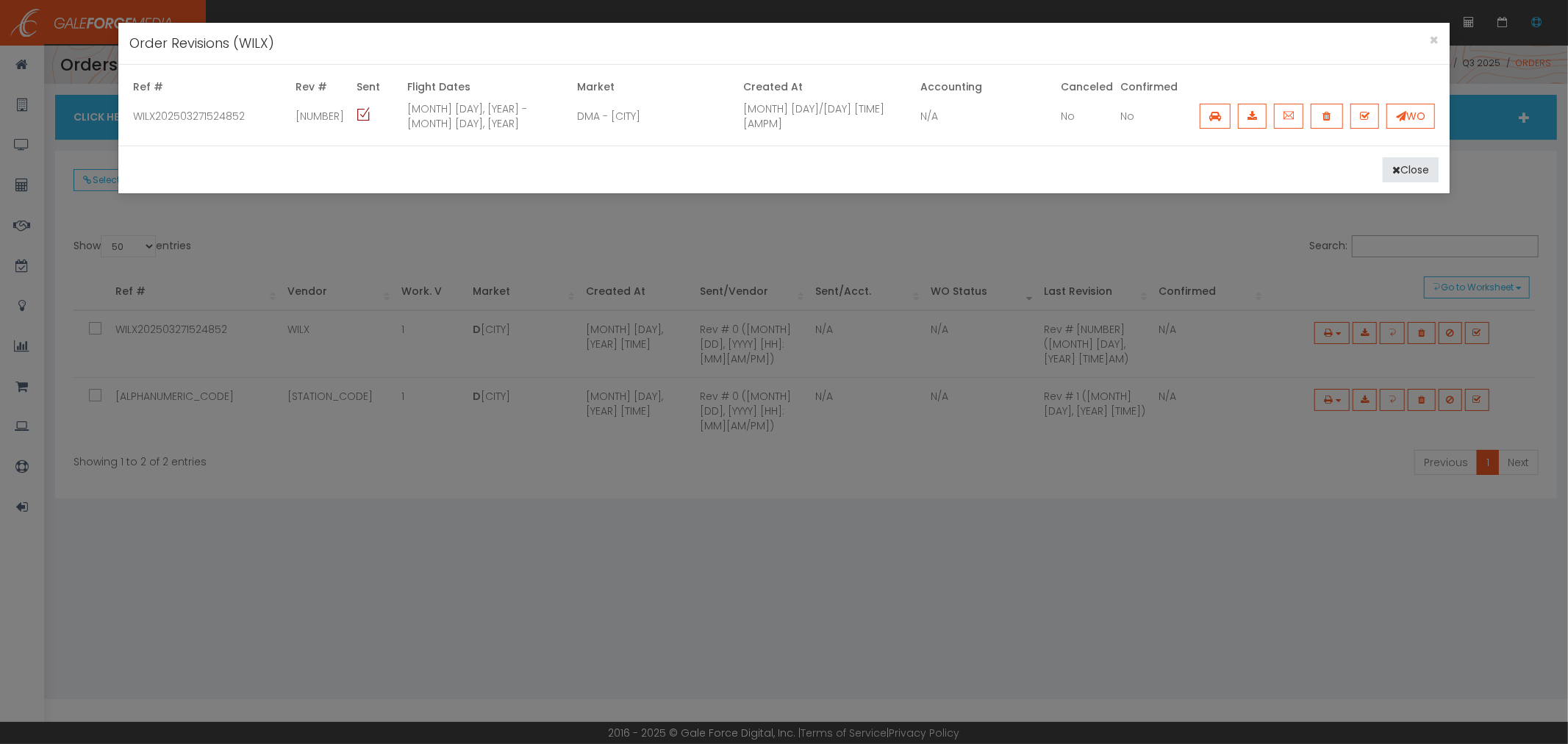 click on "Ref #
Rev #
Sent
Flight Dates
Market
Created At
Accounting
Canceled
Confirmed
0" at bounding box center [784, 105] 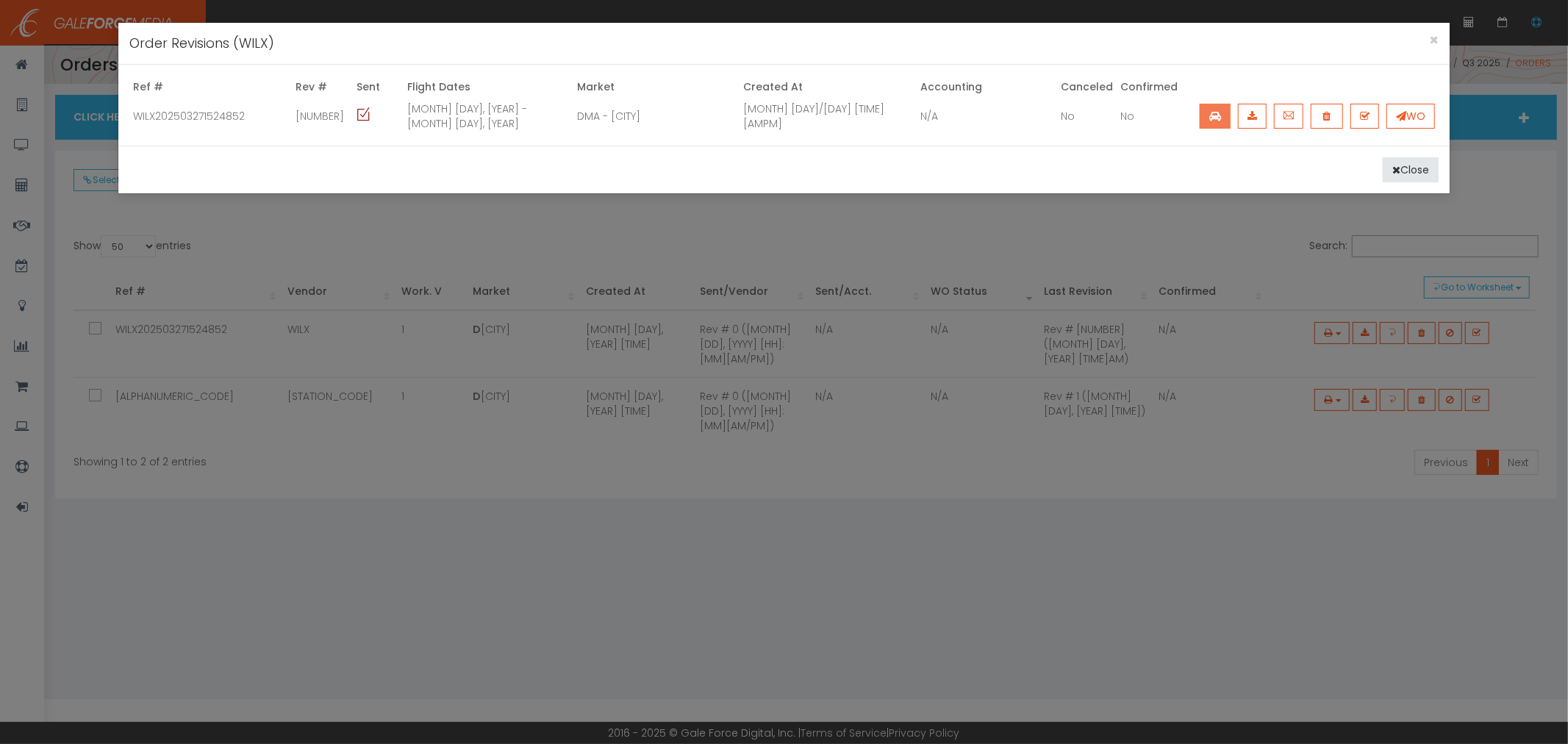 click at bounding box center [1215, 116] 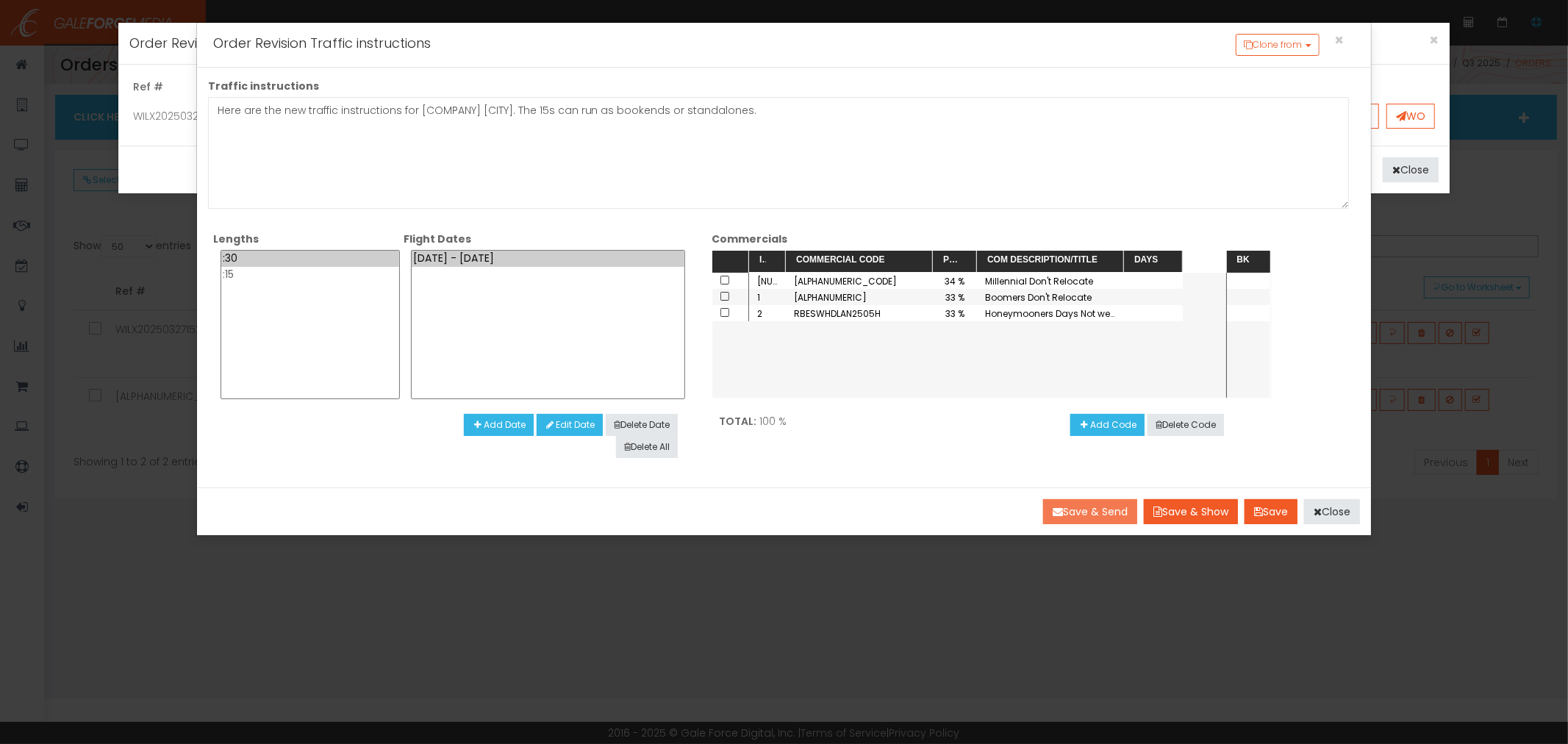 click on "Save & Send" at bounding box center [1090, 512] 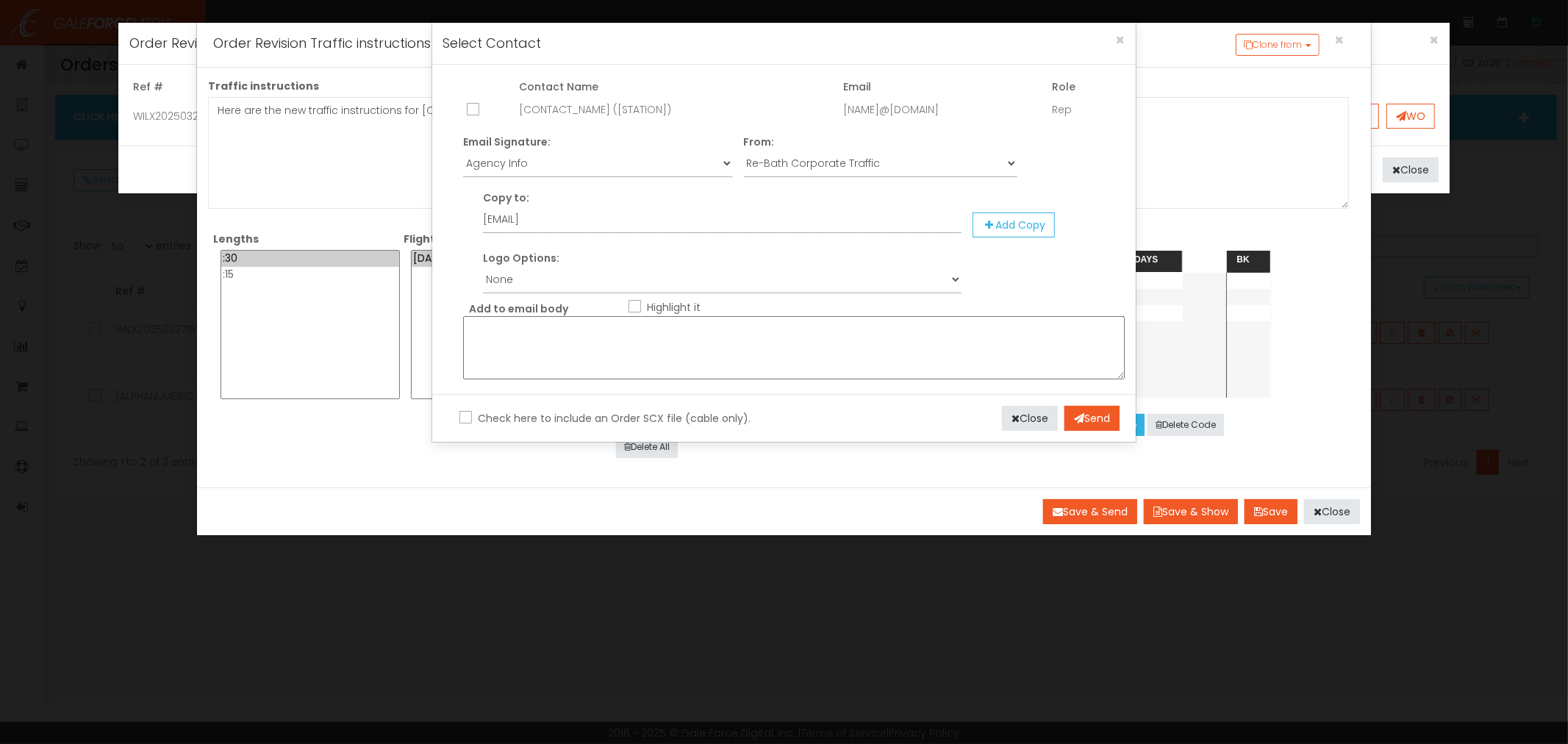 click on "sandy.halinski@wilx.com" at bounding box center [944, 110] 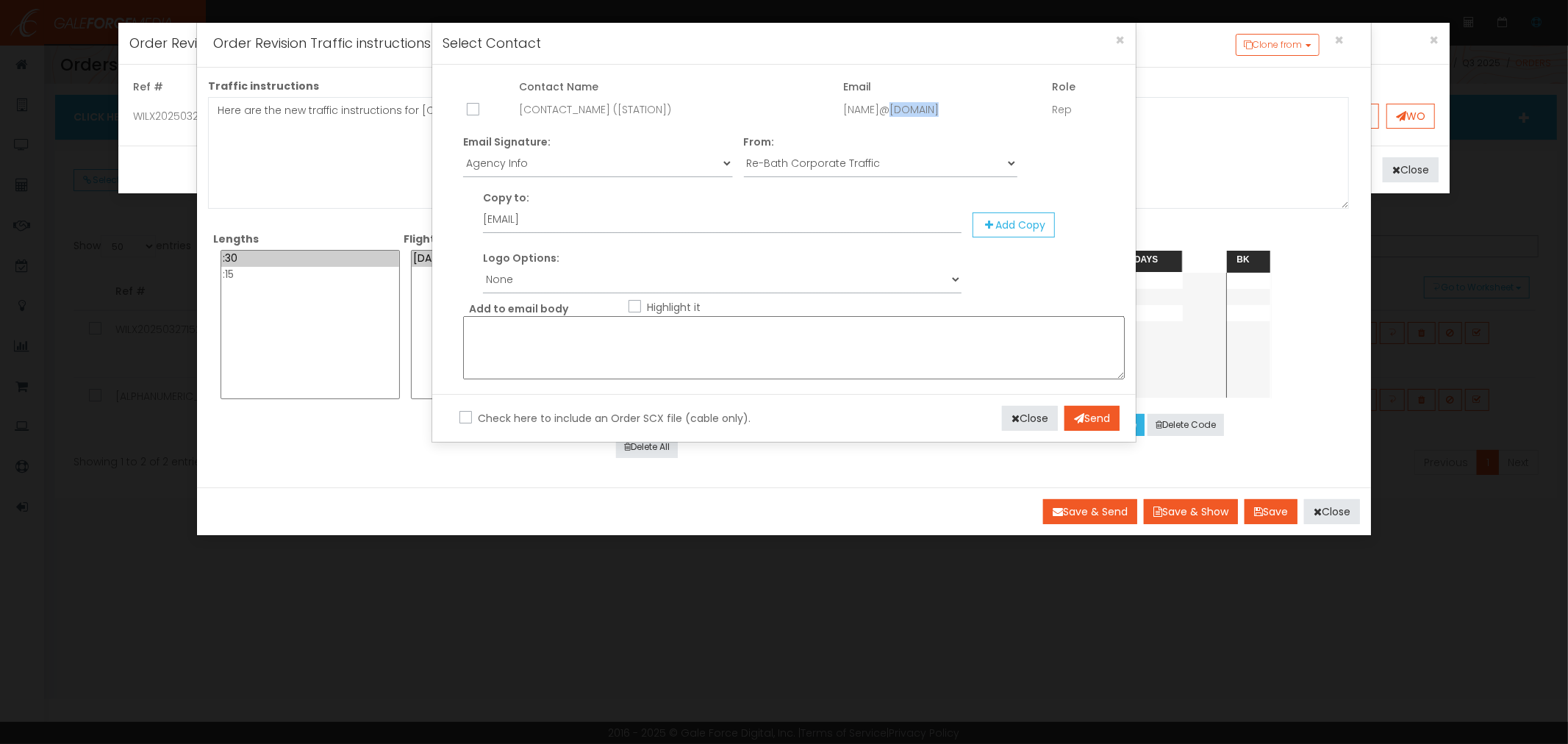 click on "sandy.halinski@wilx.com" at bounding box center (944, 110) 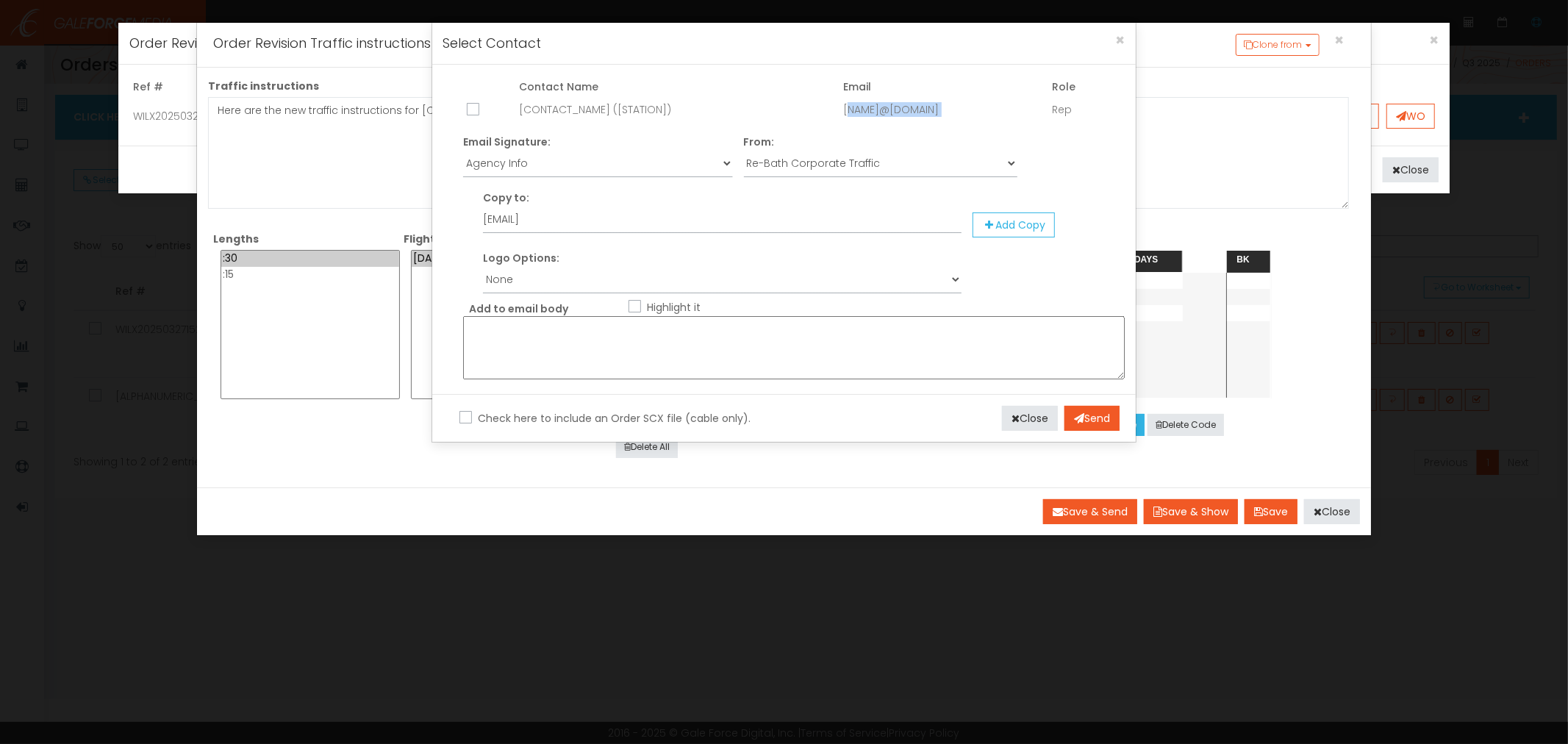 click on "sandy.halinski@wilx.com" at bounding box center (944, 110) 